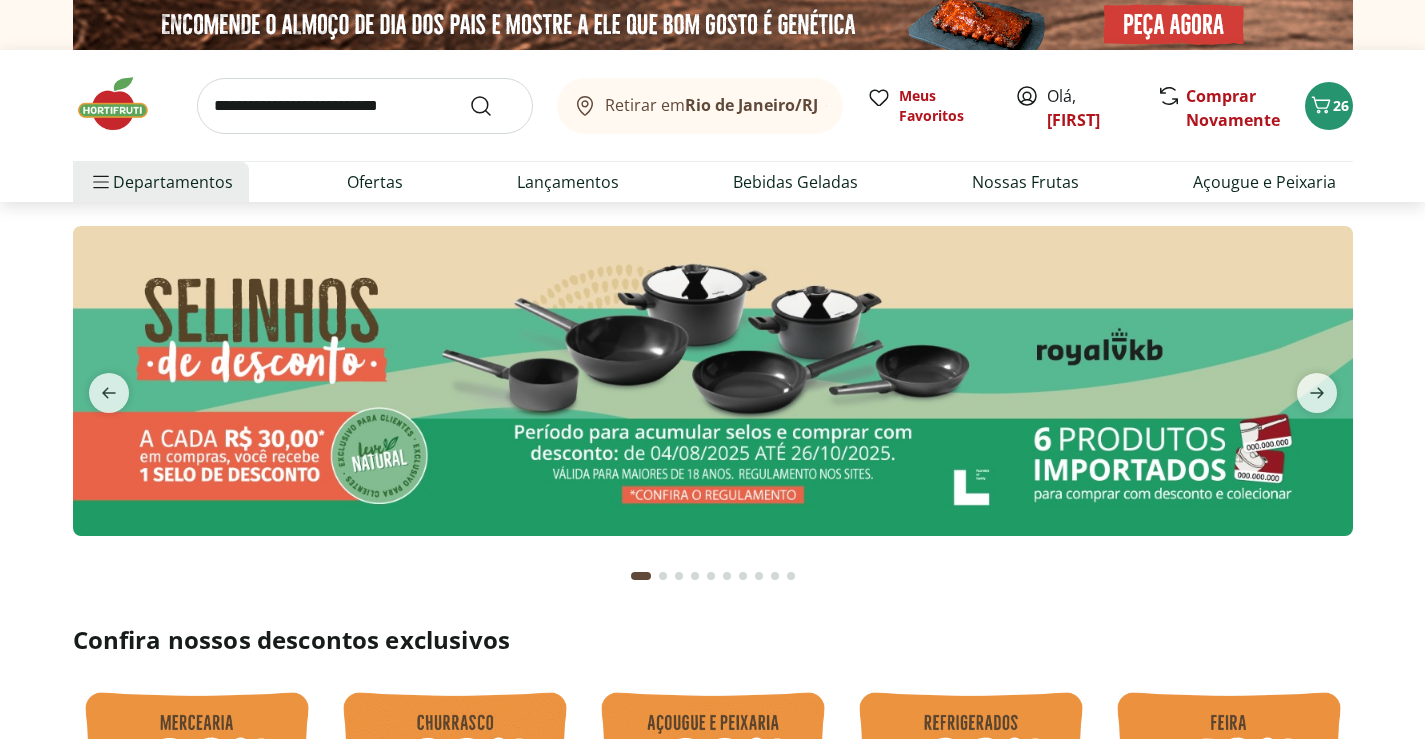 scroll, scrollTop: 0, scrollLeft: 0, axis: both 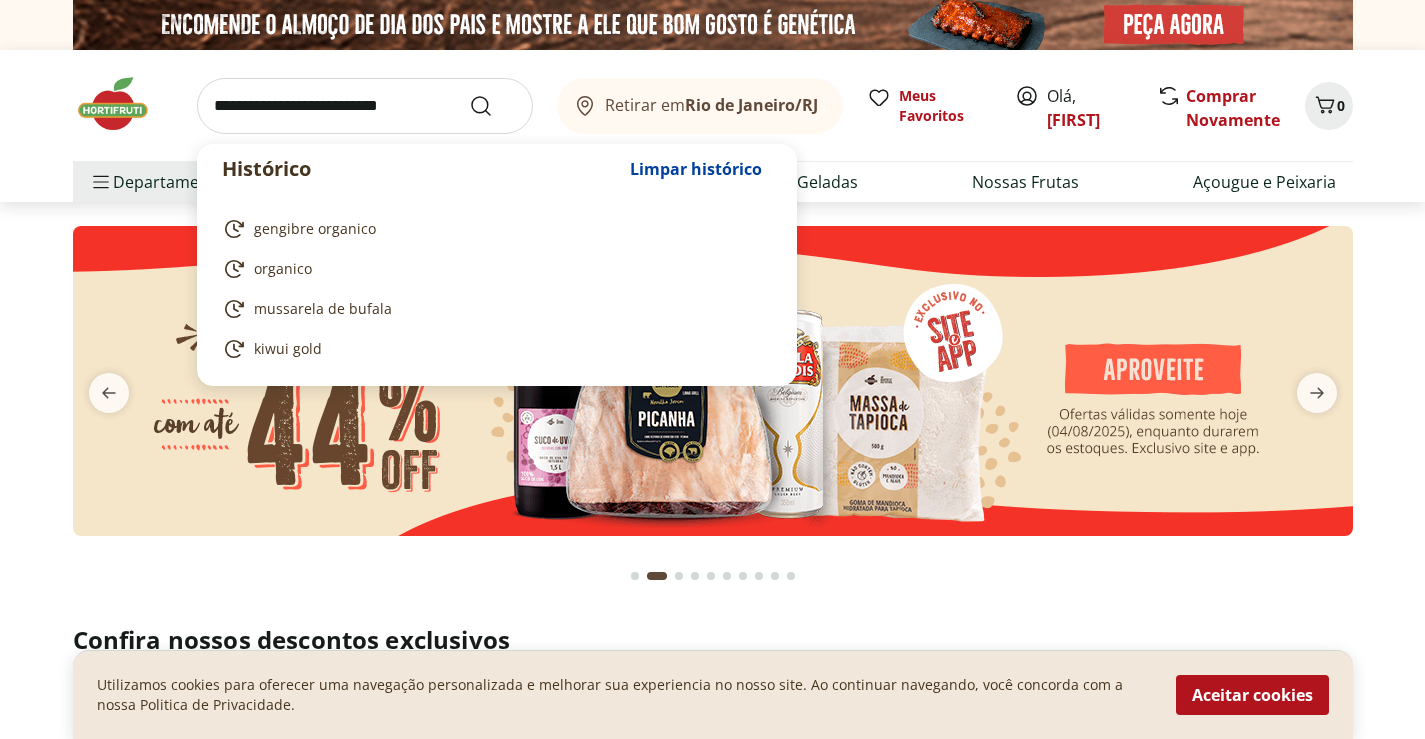 click at bounding box center (365, 106) 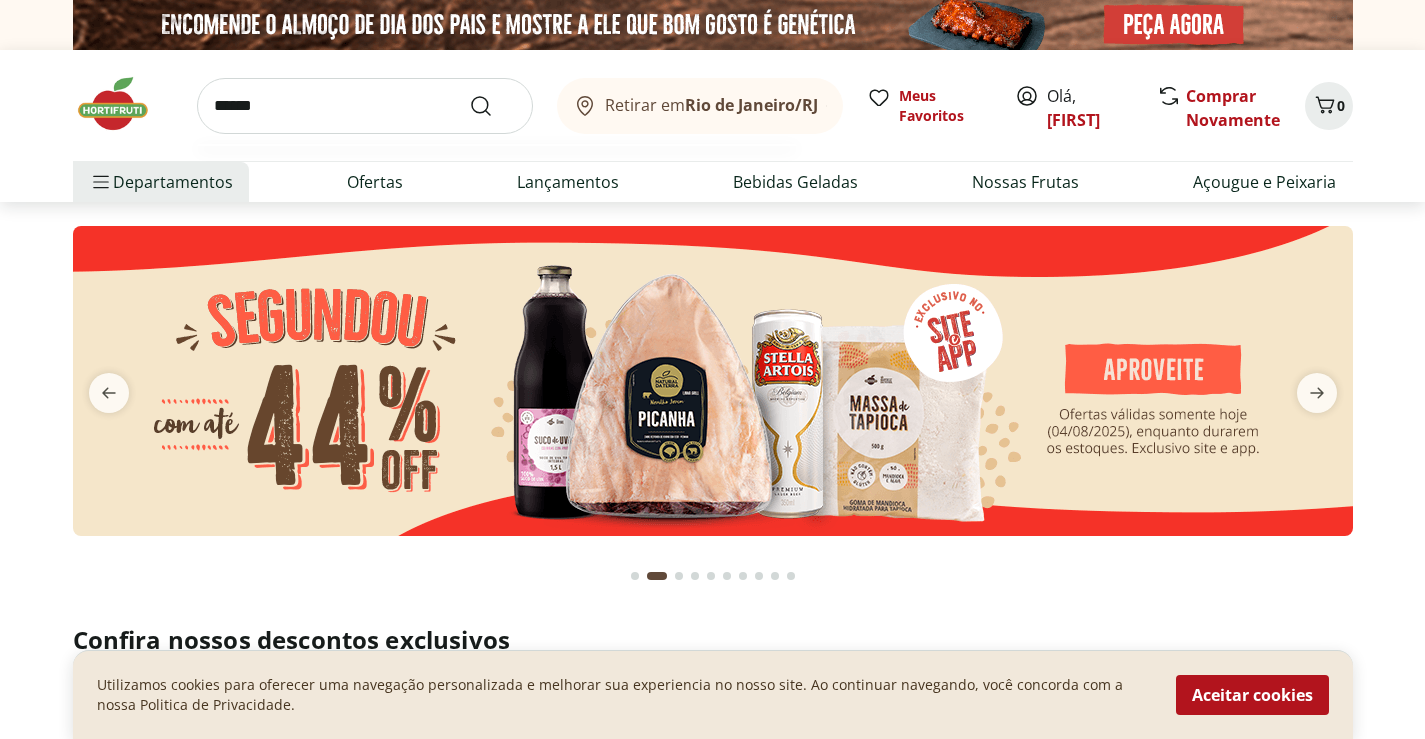 type on "******" 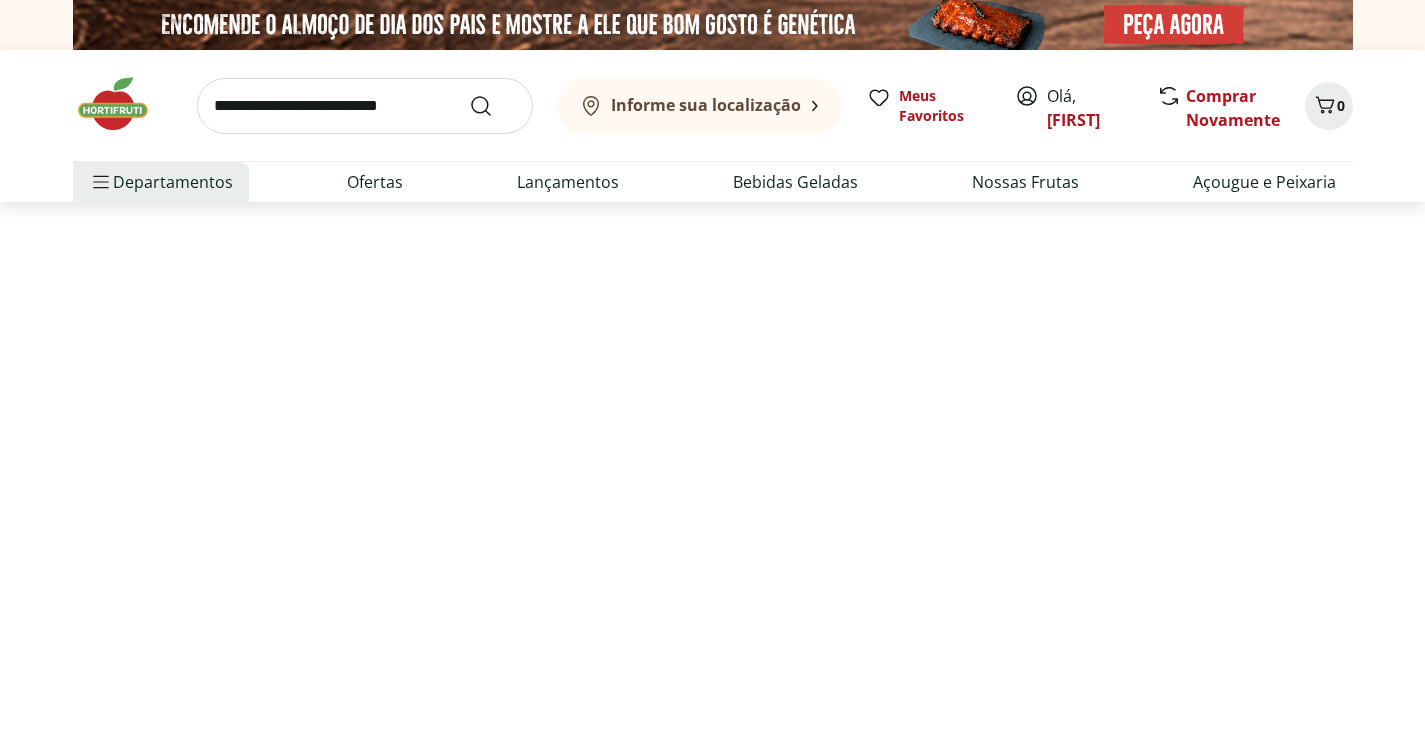 select on "**********" 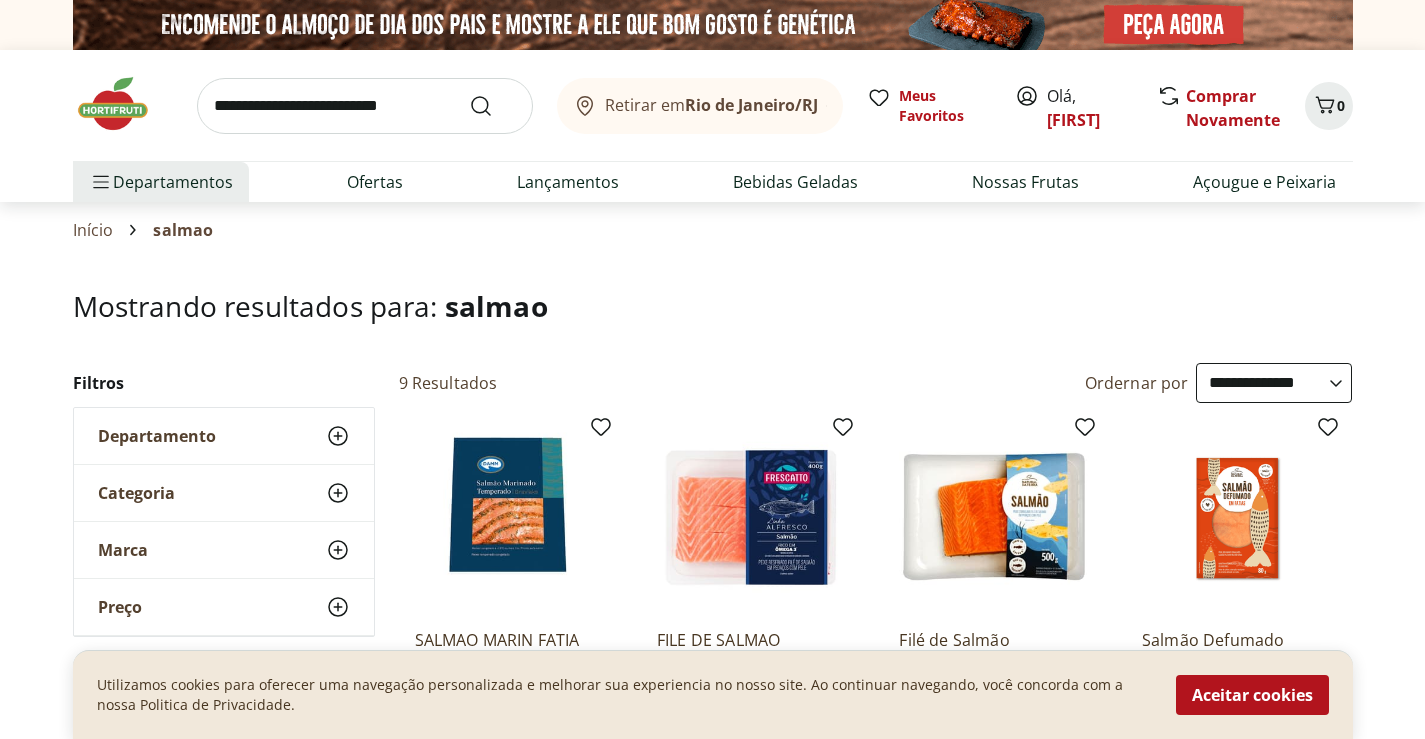 click on "Hortifruti Retirar em  Rio de Janeiro/RJ Olá,  Fernanda 0 Retirar em  Rio de Janeiro/RJ Meus Favoritos Olá,  Fernanda Comprar Novamente 0  Departamentos Nossa Marca Nossa Marca Ver tudo do departamento Açougue & Peixaria Congelados e Refrigerados Frutas, Legumes e Verduras Orgânicos Mercearia Sorvetes Hortifruti Hortifruti Ver tudo do departamento Cogumelos Frutas Legumes Ovos Temperos Frescos Verduras Orgânicos Orgânicos Ver tudo do departamento Bebidas Orgânicas Frutas Orgânicas Legumes Orgânicos Ovos Orgânicos Perecíveis Orgânicos Verduras Orgânicas Temperos Frescos Açougue e Peixaria Açougue e Peixaria Ver tudo do departamento Aves Bovinos Exóticos Frutos do Mar Linguiça e Salsicha Peixes Salgados e Defumados Suínos Prontinhos Prontinhos Ver tudo do departamento Frutas Cortadinhas Pré Preparados Prontos para Consumo Saladas Sucos e Água de Coco Padaria Padaria Ver tudo do departamento Bolos e Mini Bolos Doces Pão Padaria Própria Salgados Torradas Bebidas Bebidas Água Água de Coco" at bounding box center [712, 2552] 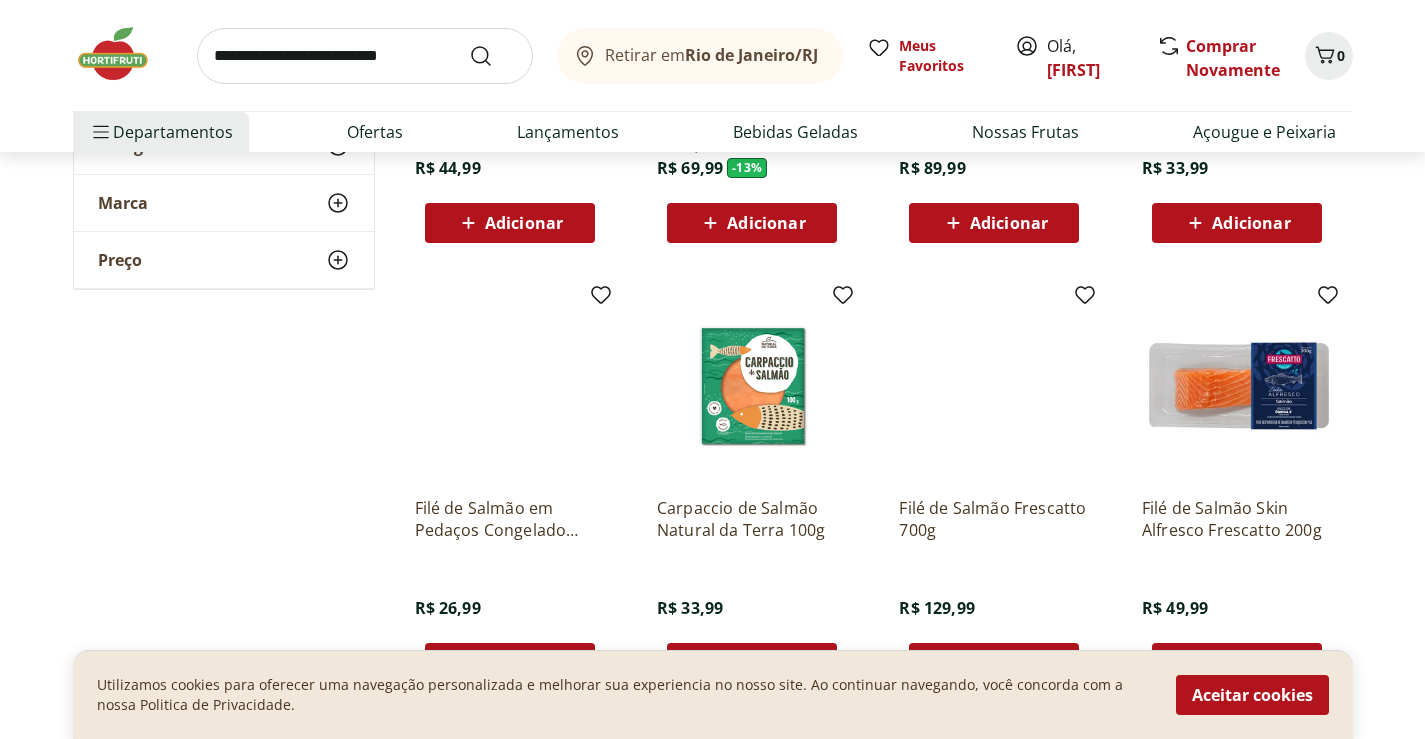 scroll, scrollTop: 720, scrollLeft: 0, axis: vertical 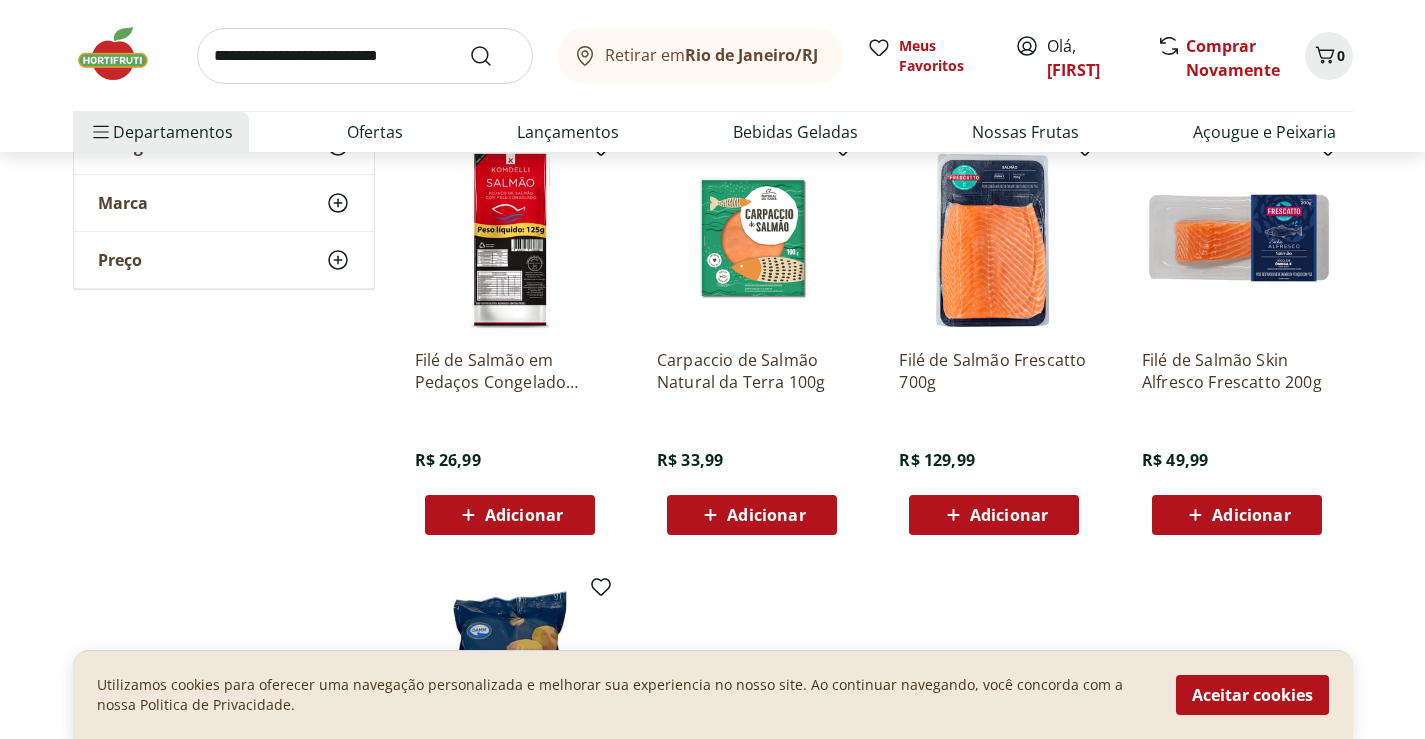 click at bounding box center [994, 238] 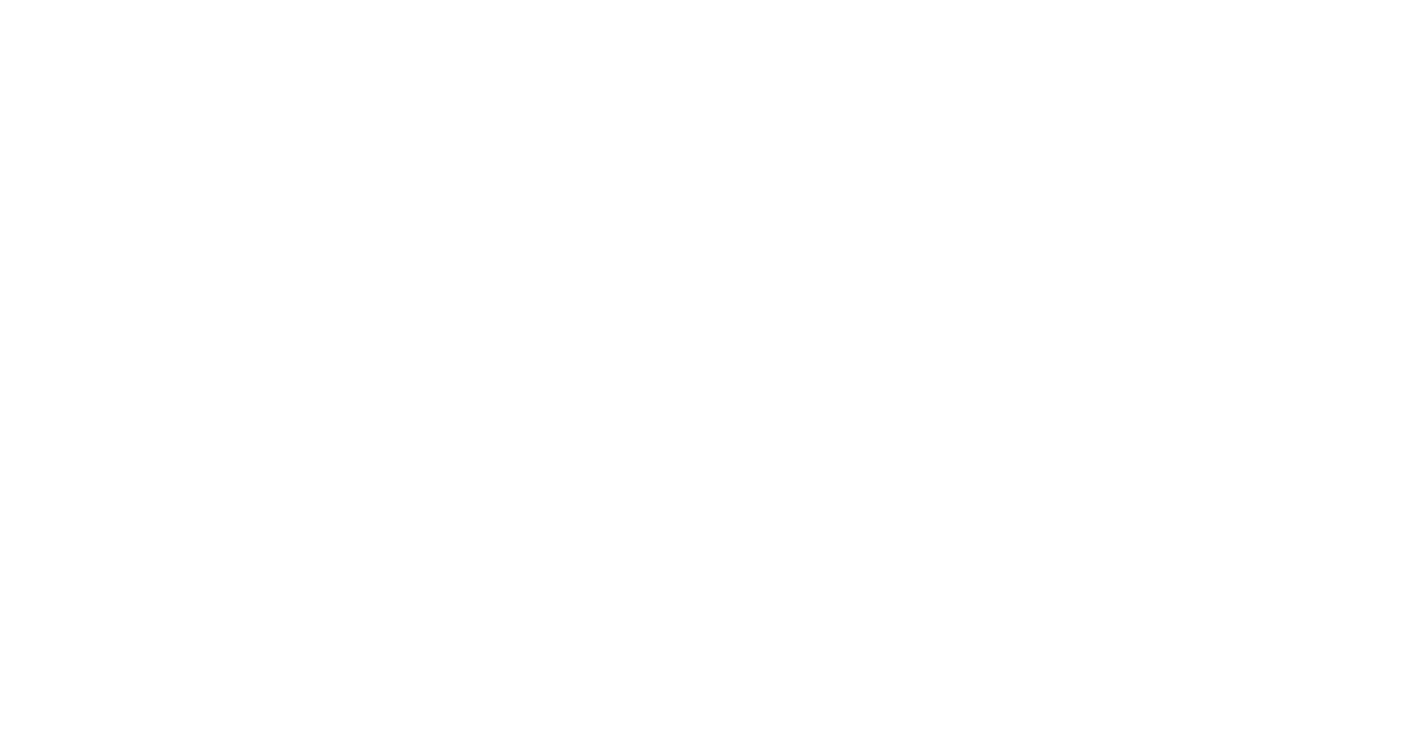 scroll, scrollTop: 0, scrollLeft: 0, axis: both 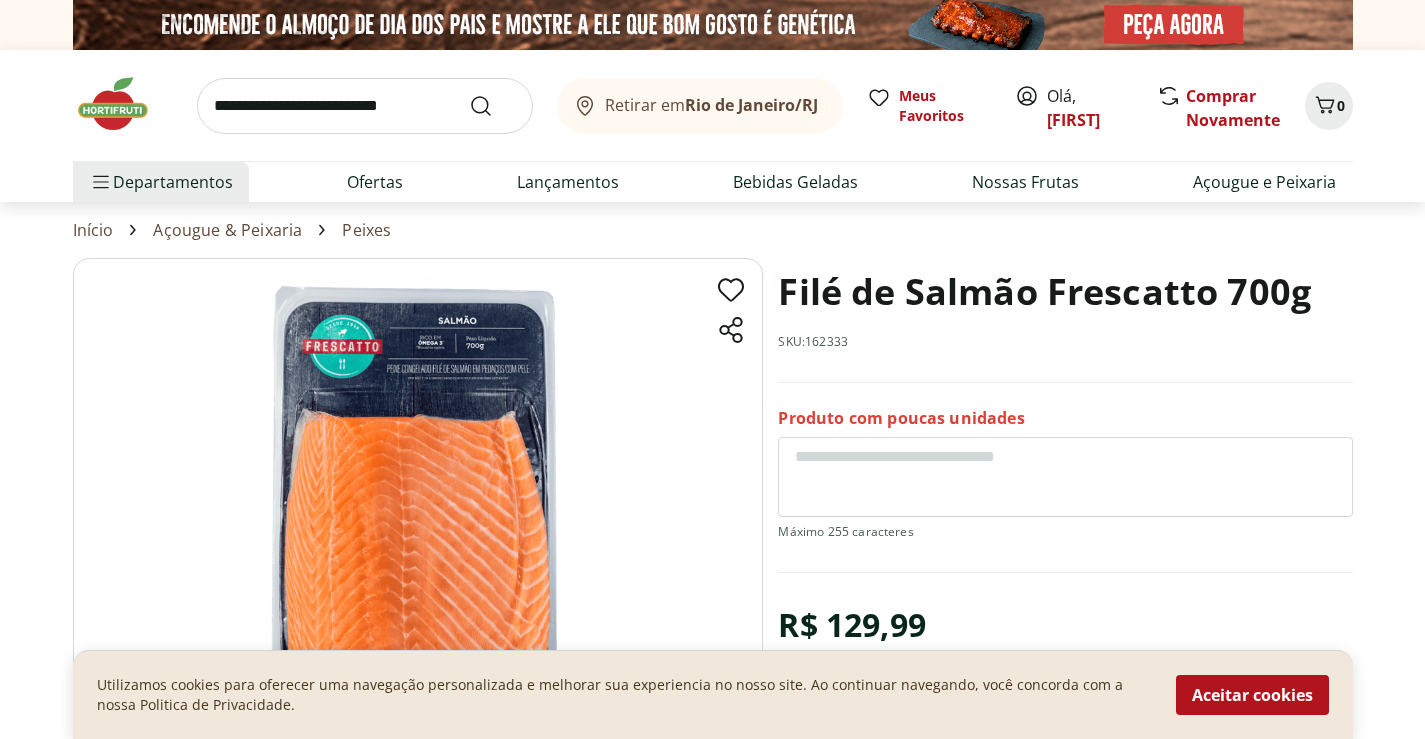 click on "Filé de Salmão Frescatto 700g SKU:  162333 Produto com poucas unidades R$ 129,99 * Adicionar Filé de Salmão Frescatto 700g R$ 129,99 Adicionar Descrição" at bounding box center [712, 559] 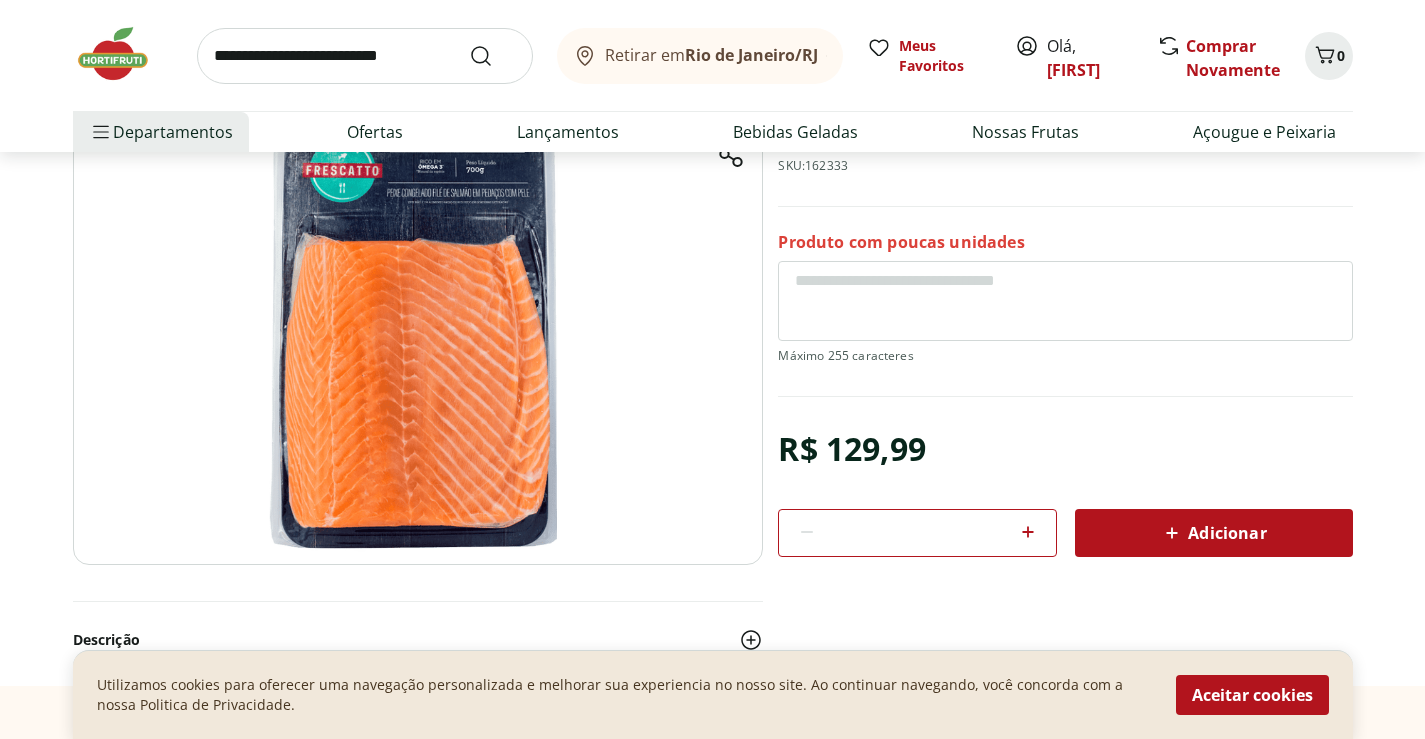 scroll, scrollTop: 200, scrollLeft: 0, axis: vertical 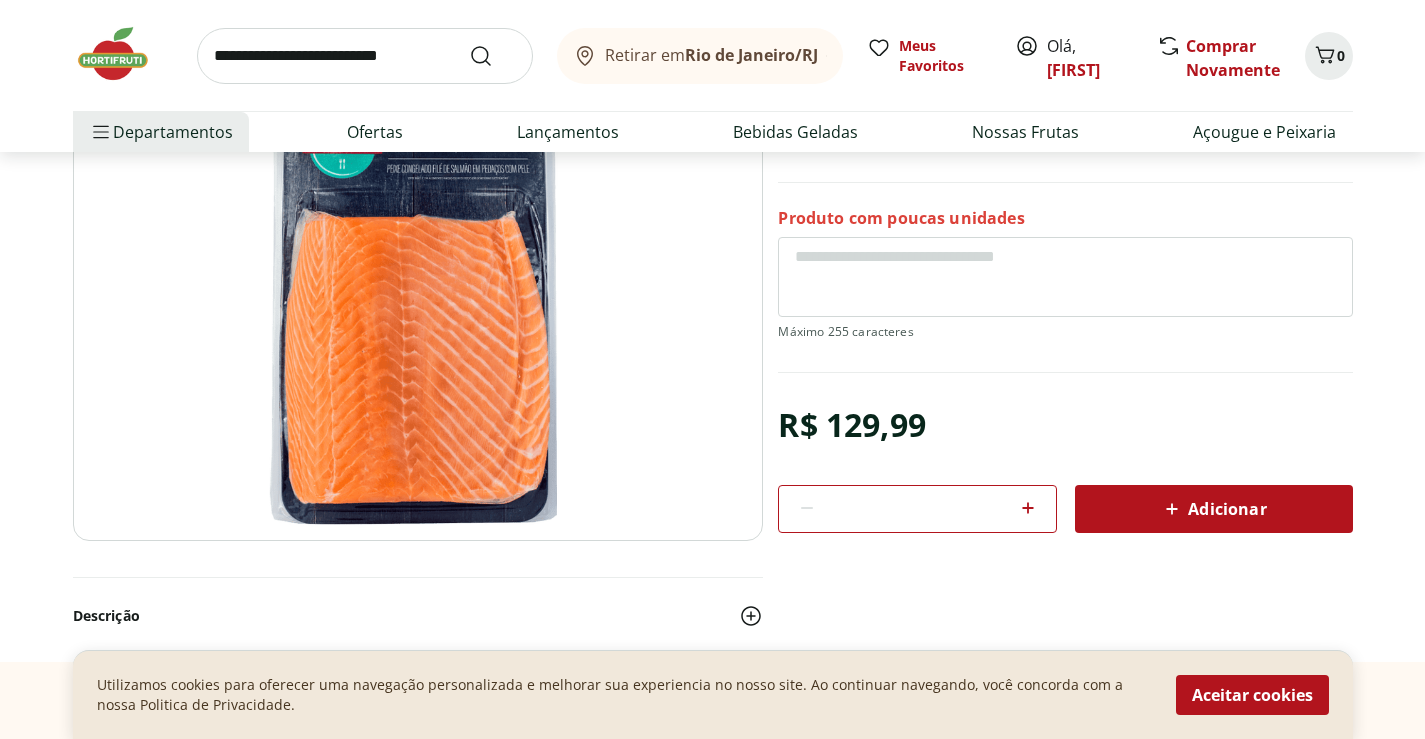 click 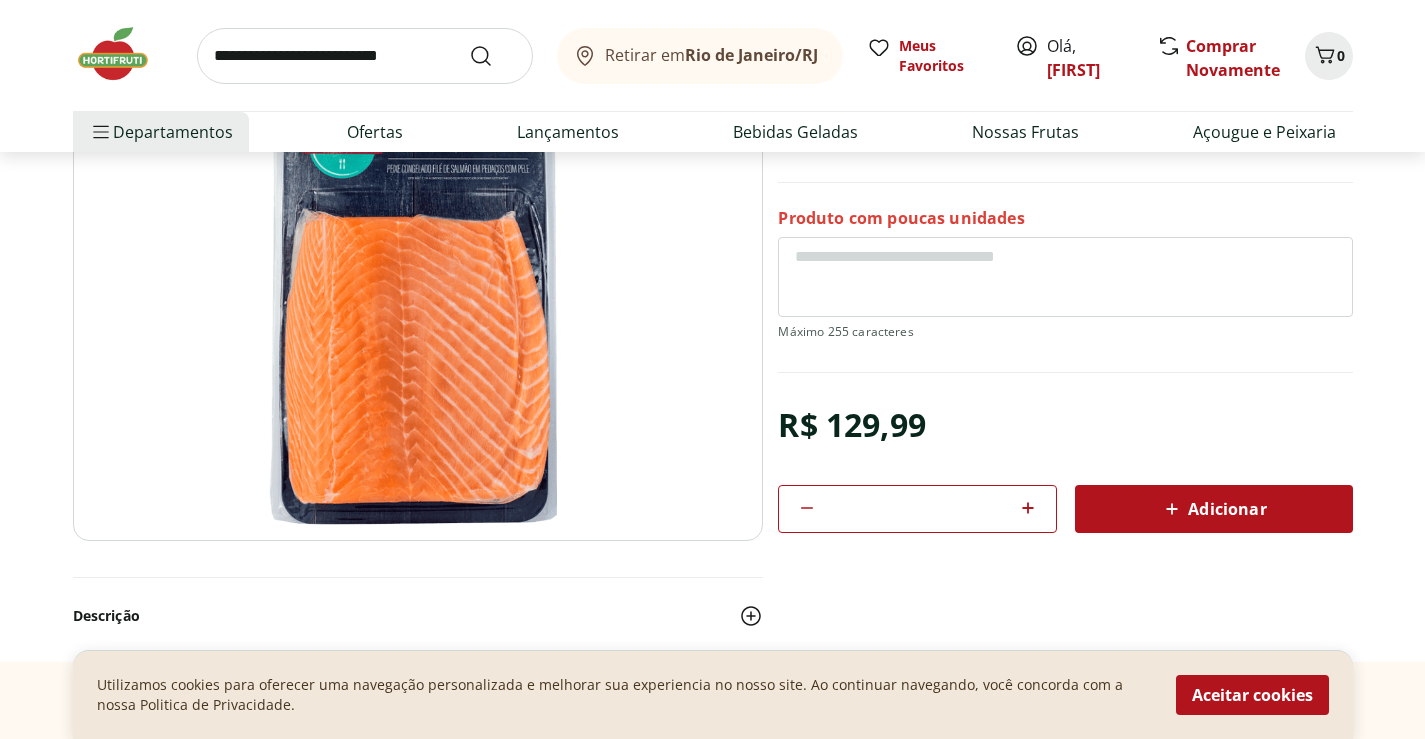 click on "Adicionar" at bounding box center [1214, 509] 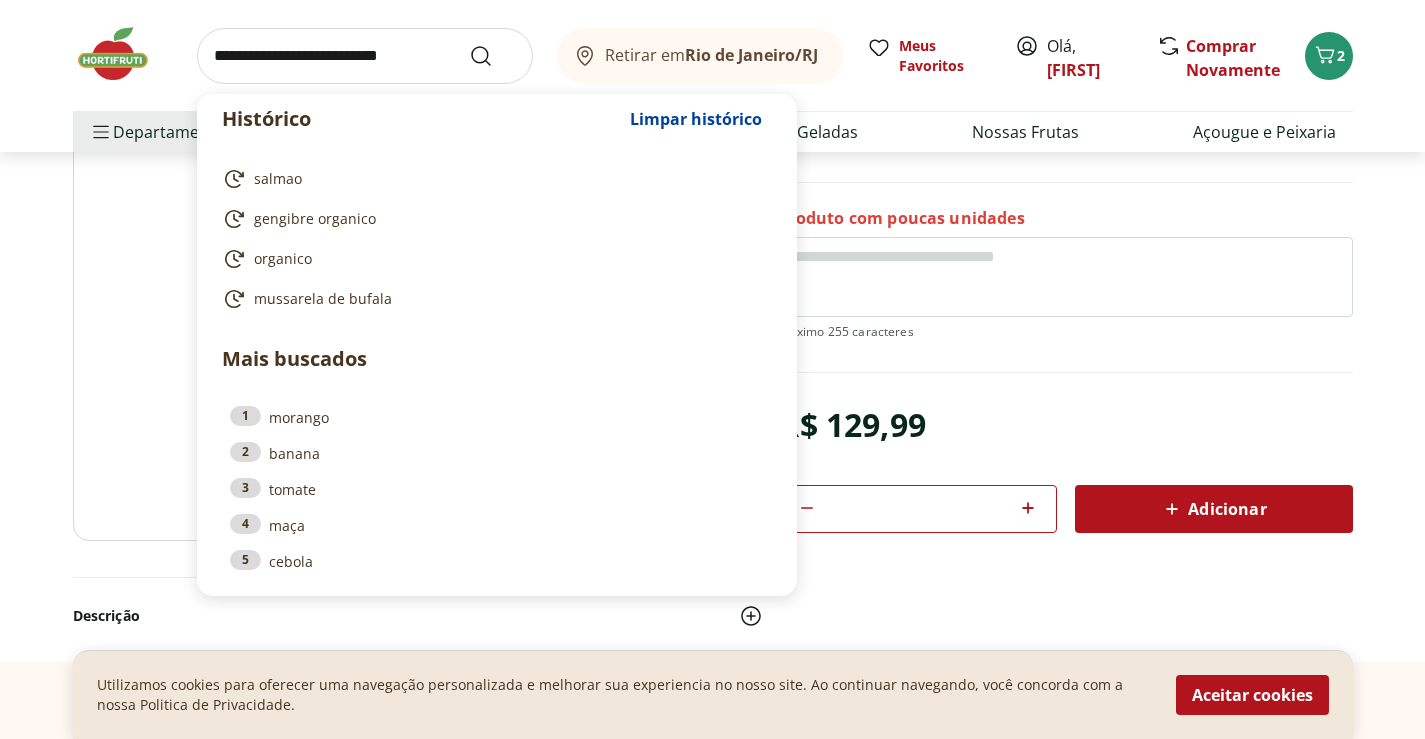 click at bounding box center (365, 56) 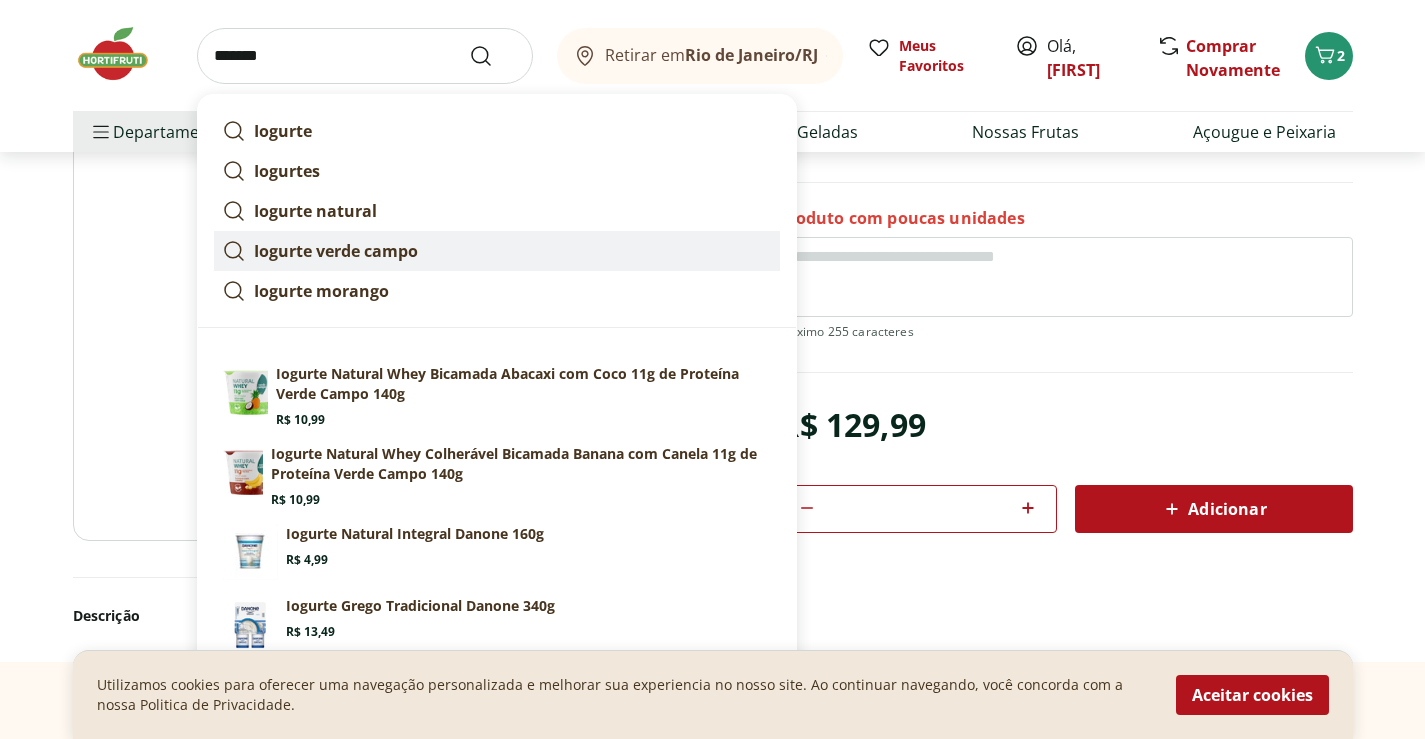 click on "Iogurte verde campo" at bounding box center [336, 251] 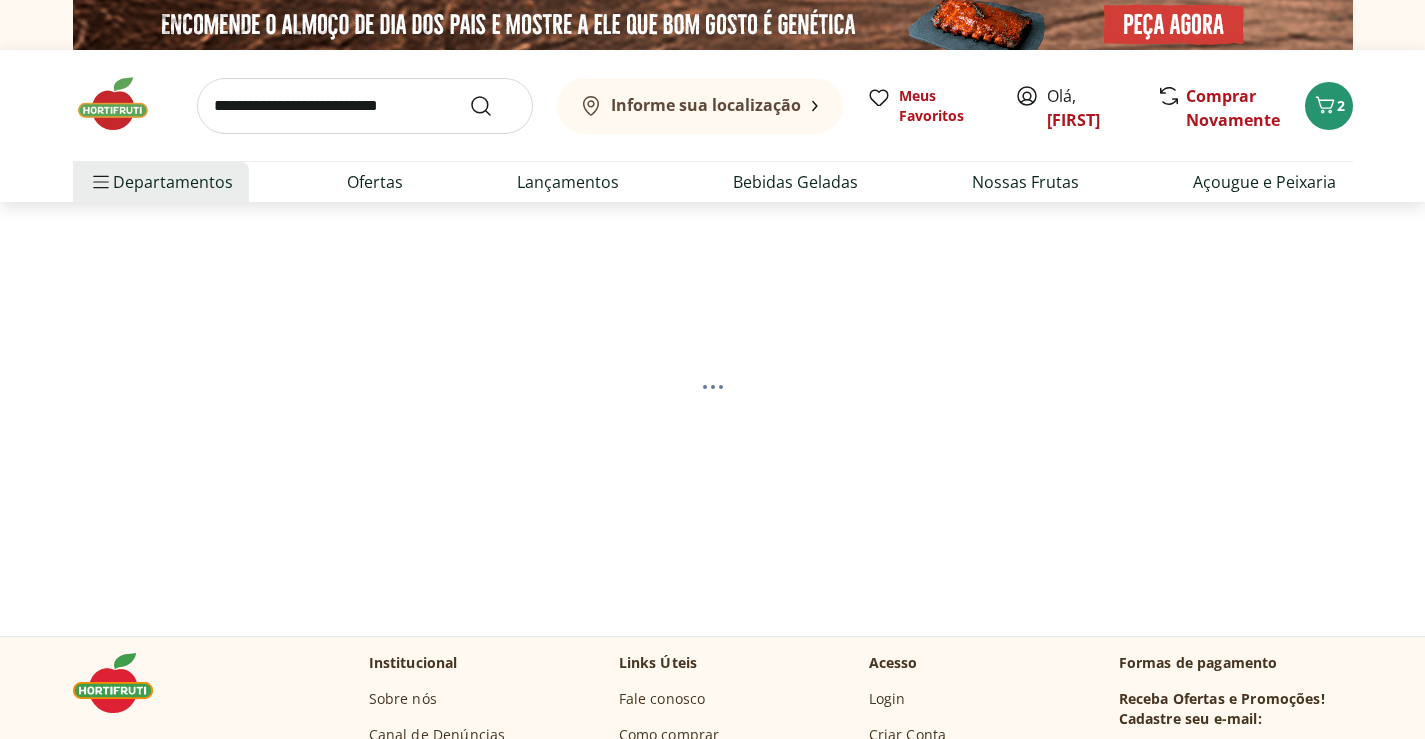 scroll, scrollTop: 0, scrollLeft: 0, axis: both 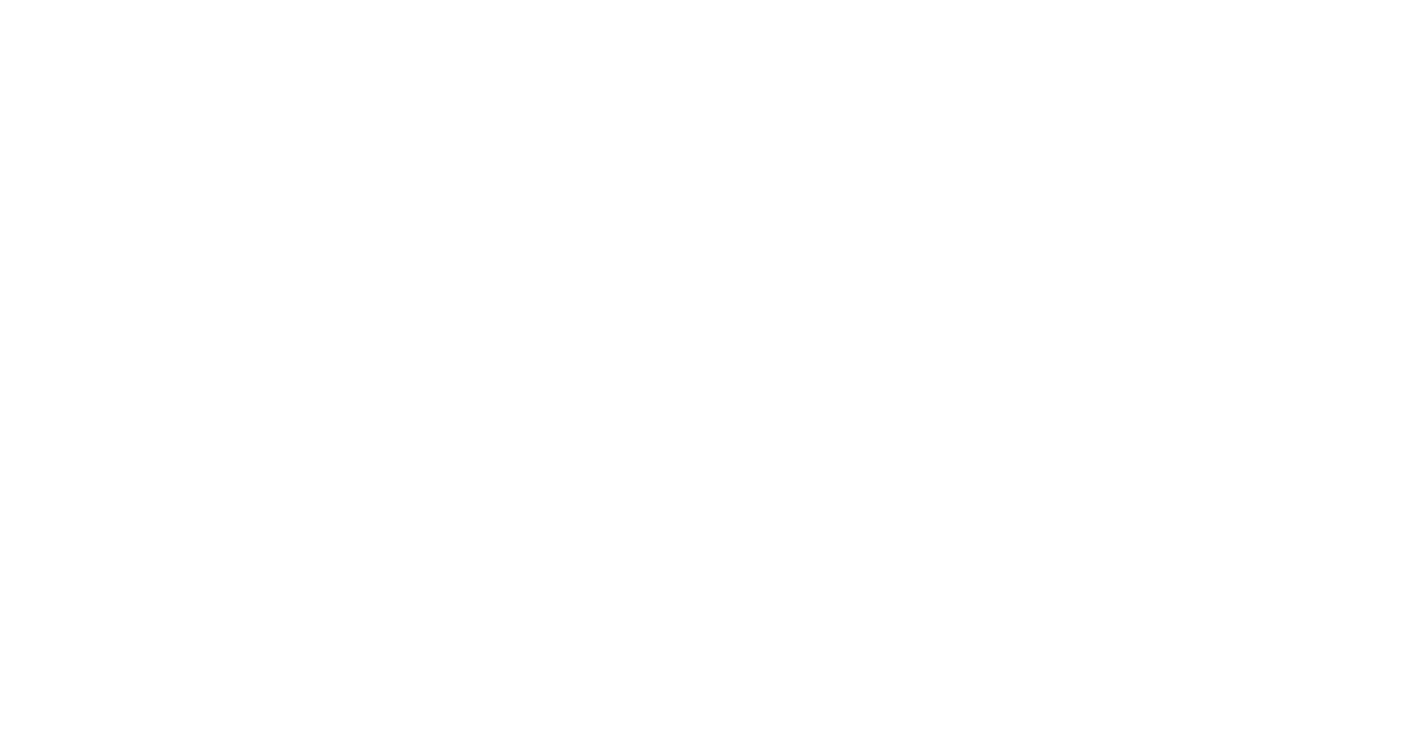 select on "**********" 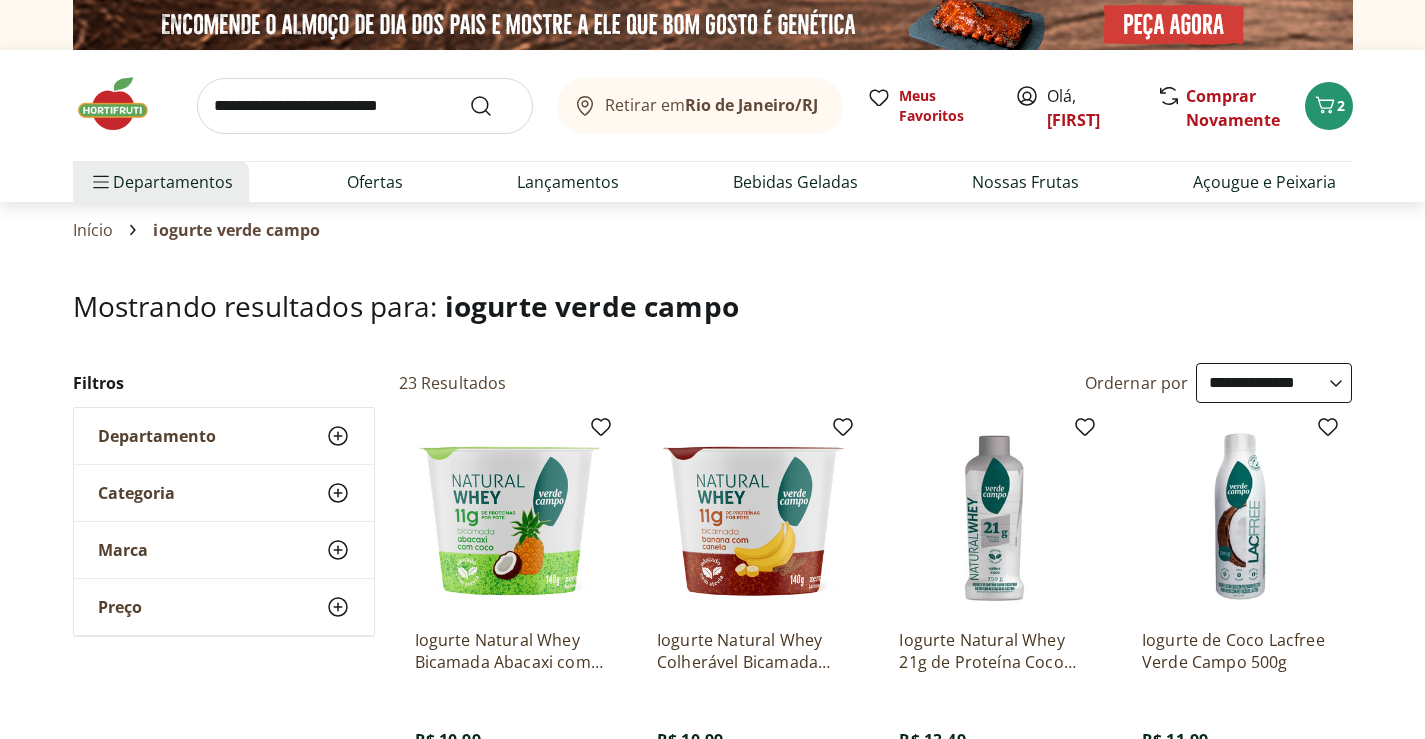 click on "Início iogurte verde campo" at bounding box center (713, 230) 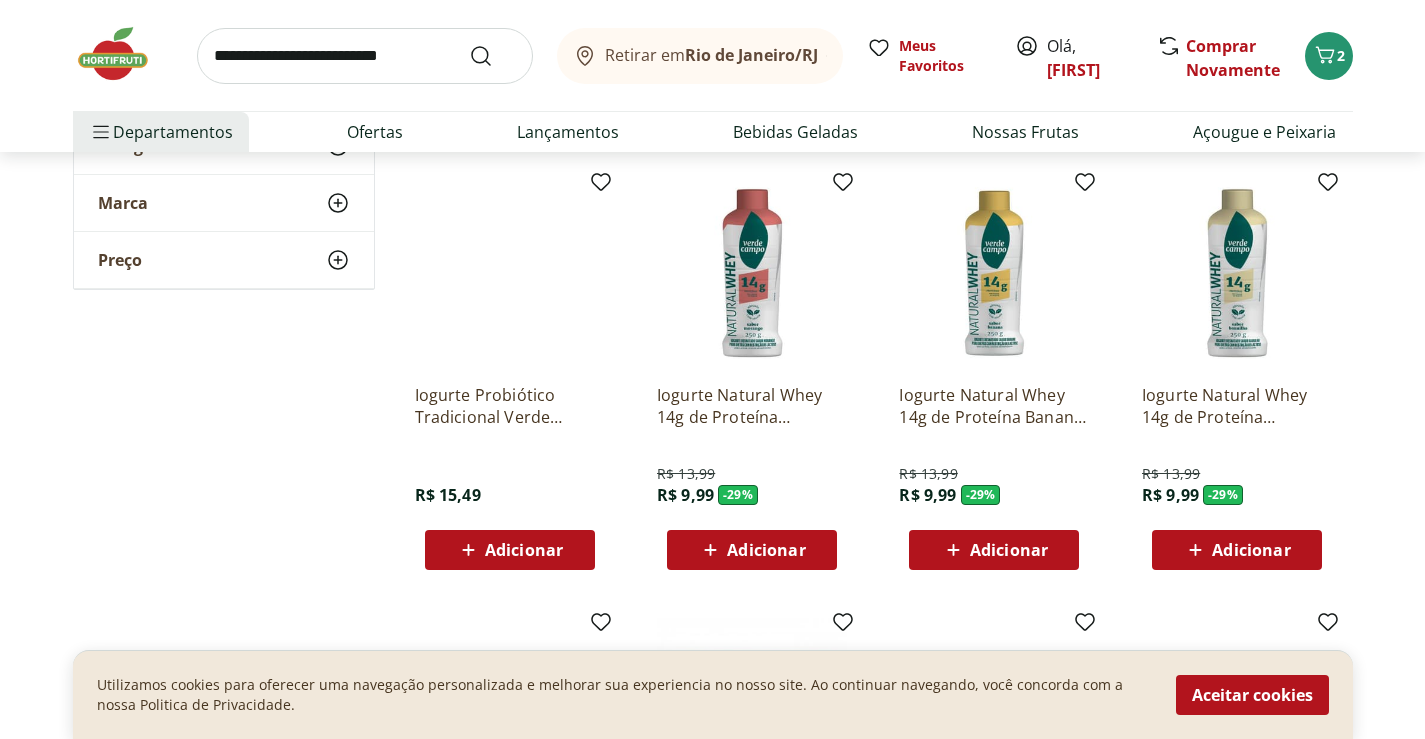 scroll, scrollTop: 680, scrollLeft: 0, axis: vertical 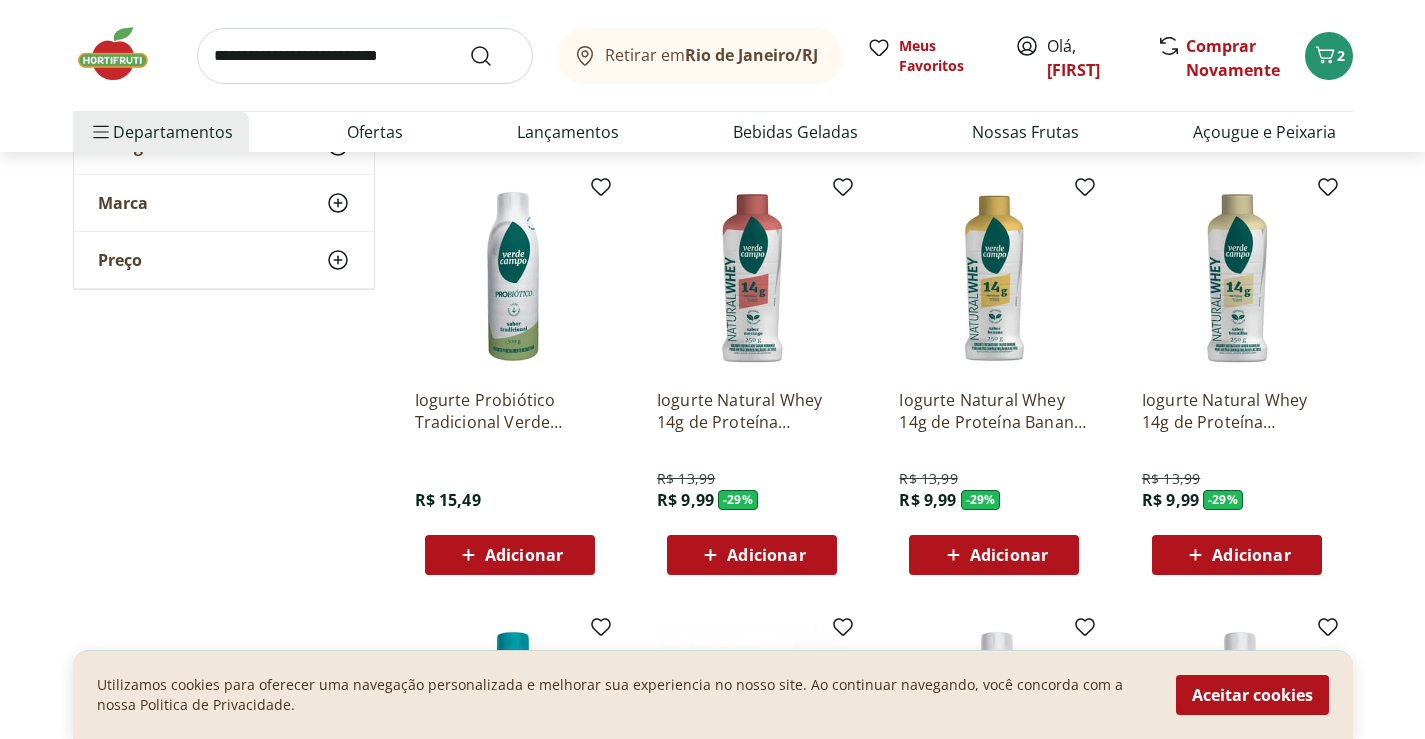 click at bounding box center [752, 278] 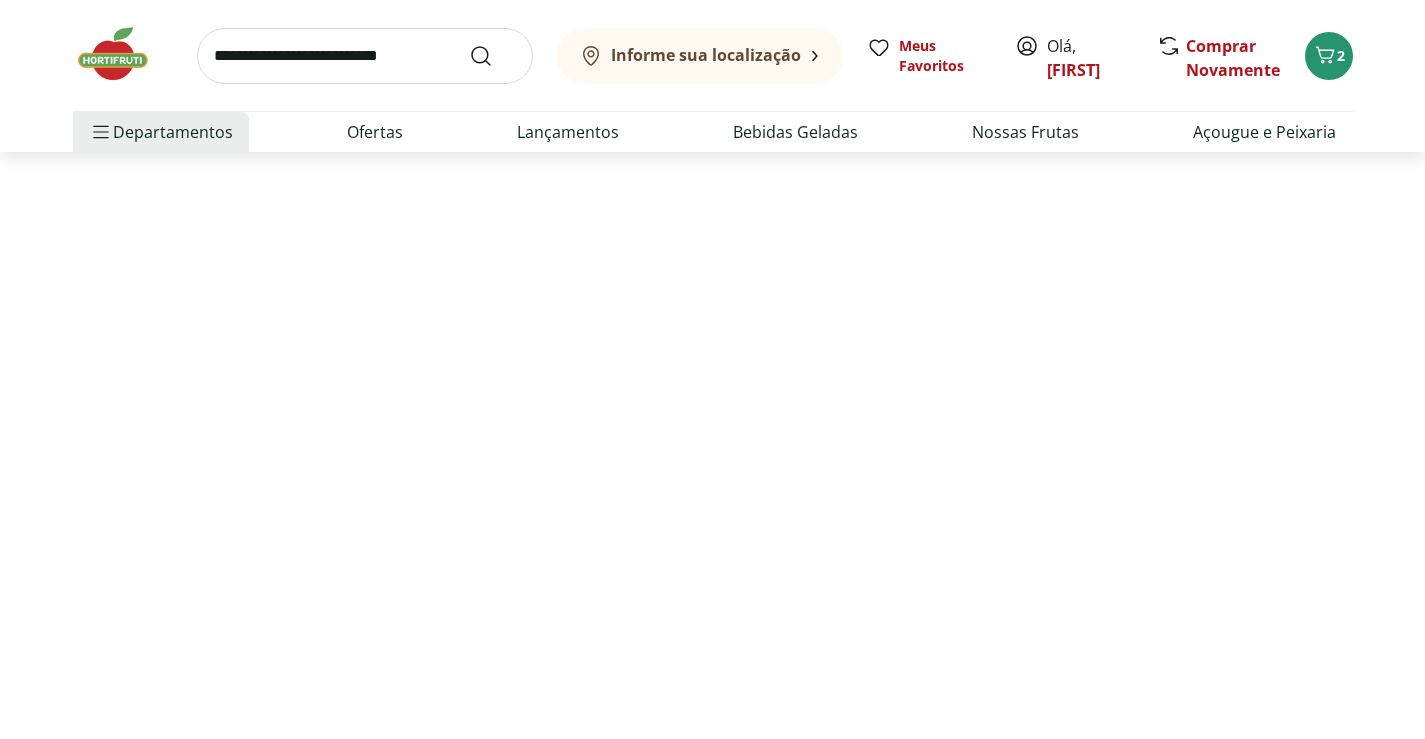 scroll, scrollTop: 0, scrollLeft: 0, axis: both 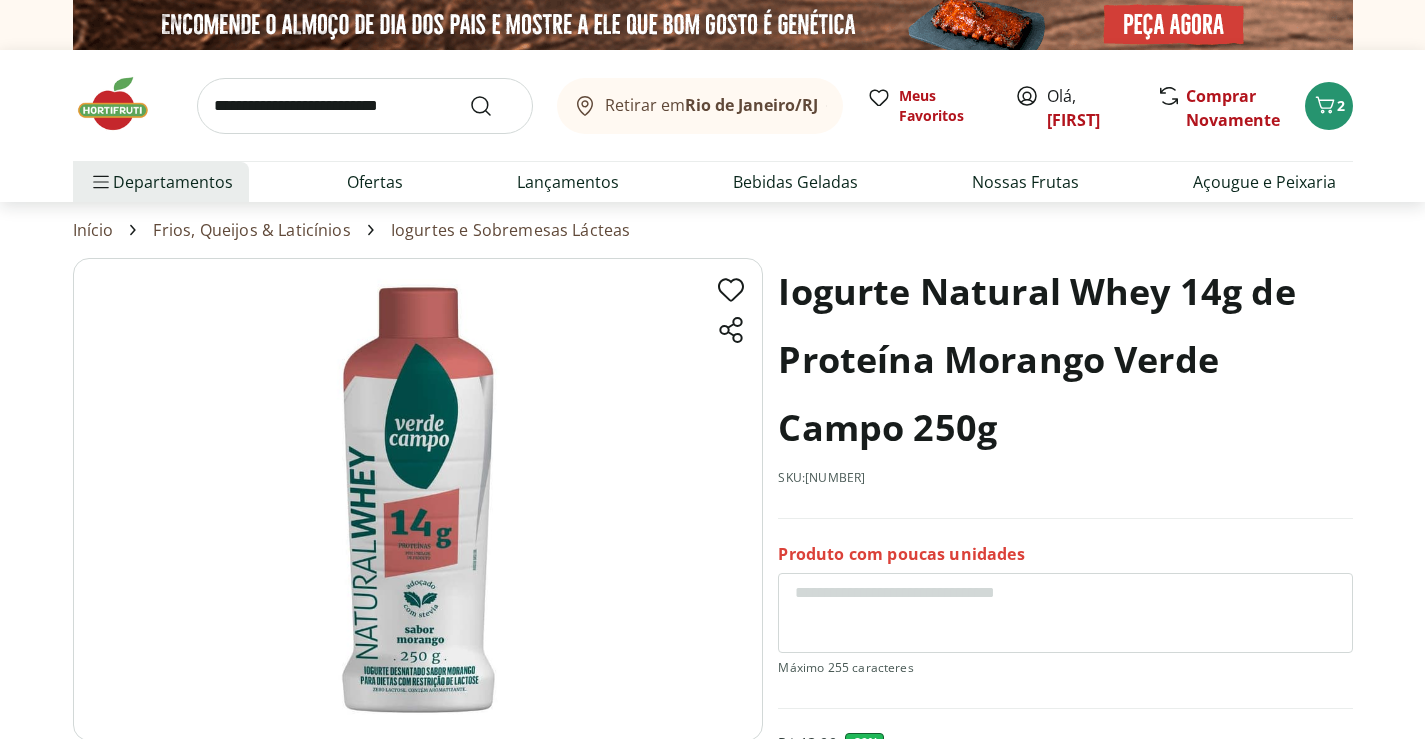 click on "Iogurte Natural Whey 14g de Proteína Morango Verde Campo 250g" at bounding box center (1065, 360) 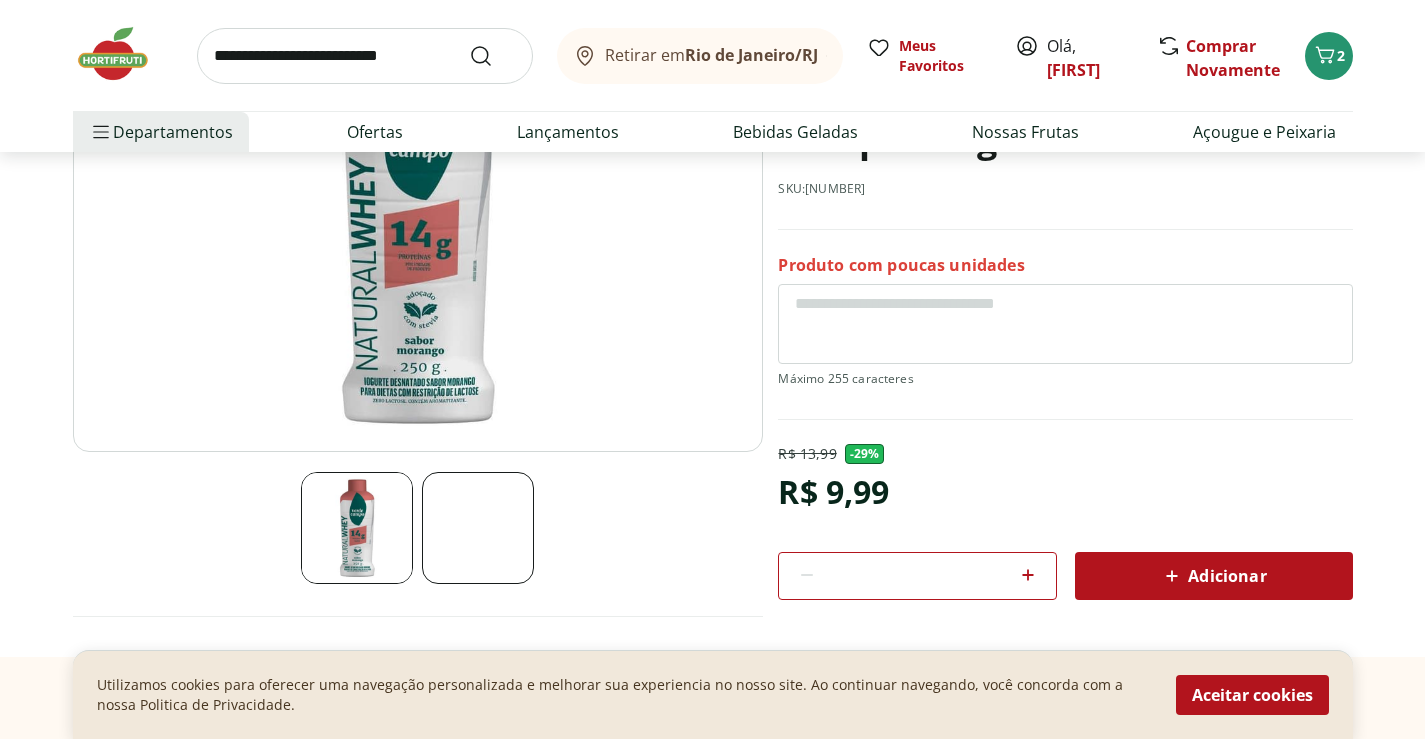 scroll, scrollTop: 320, scrollLeft: 0, axis: vertical 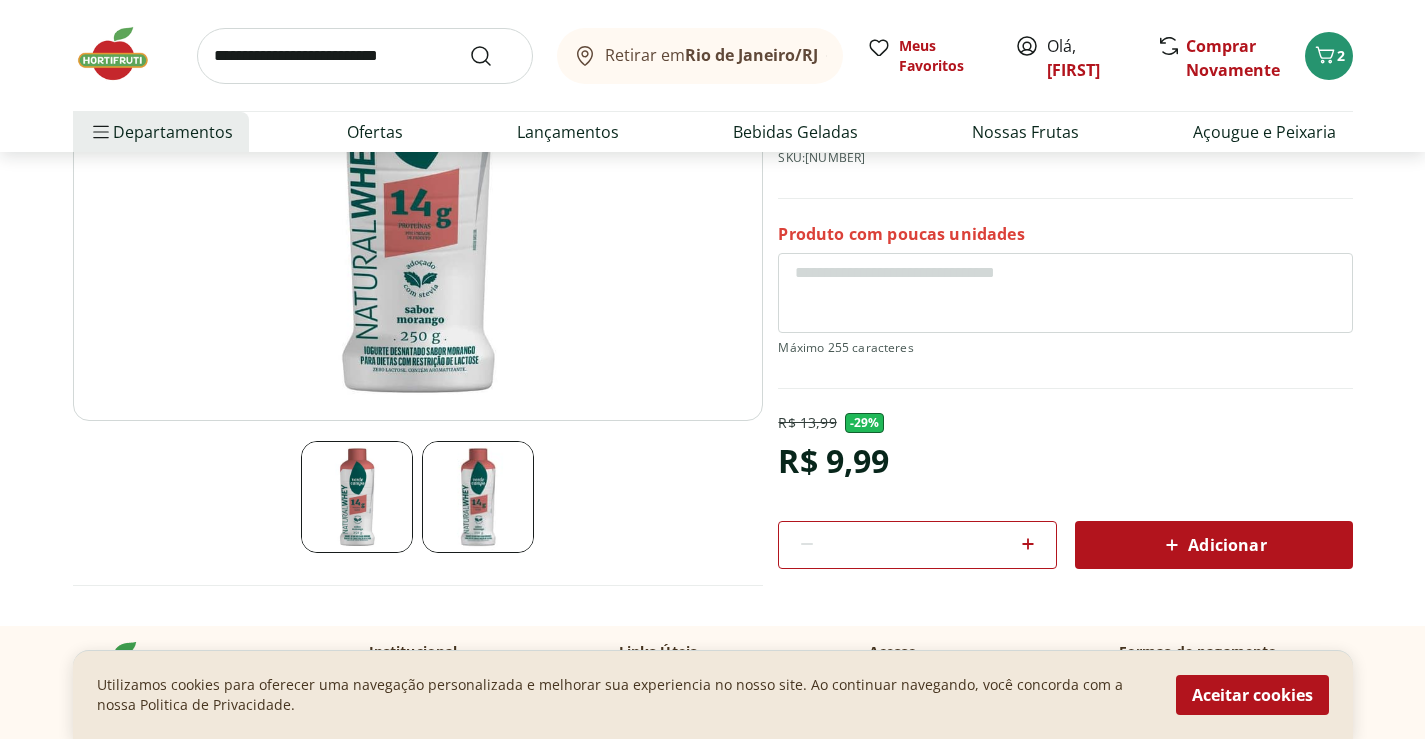 click 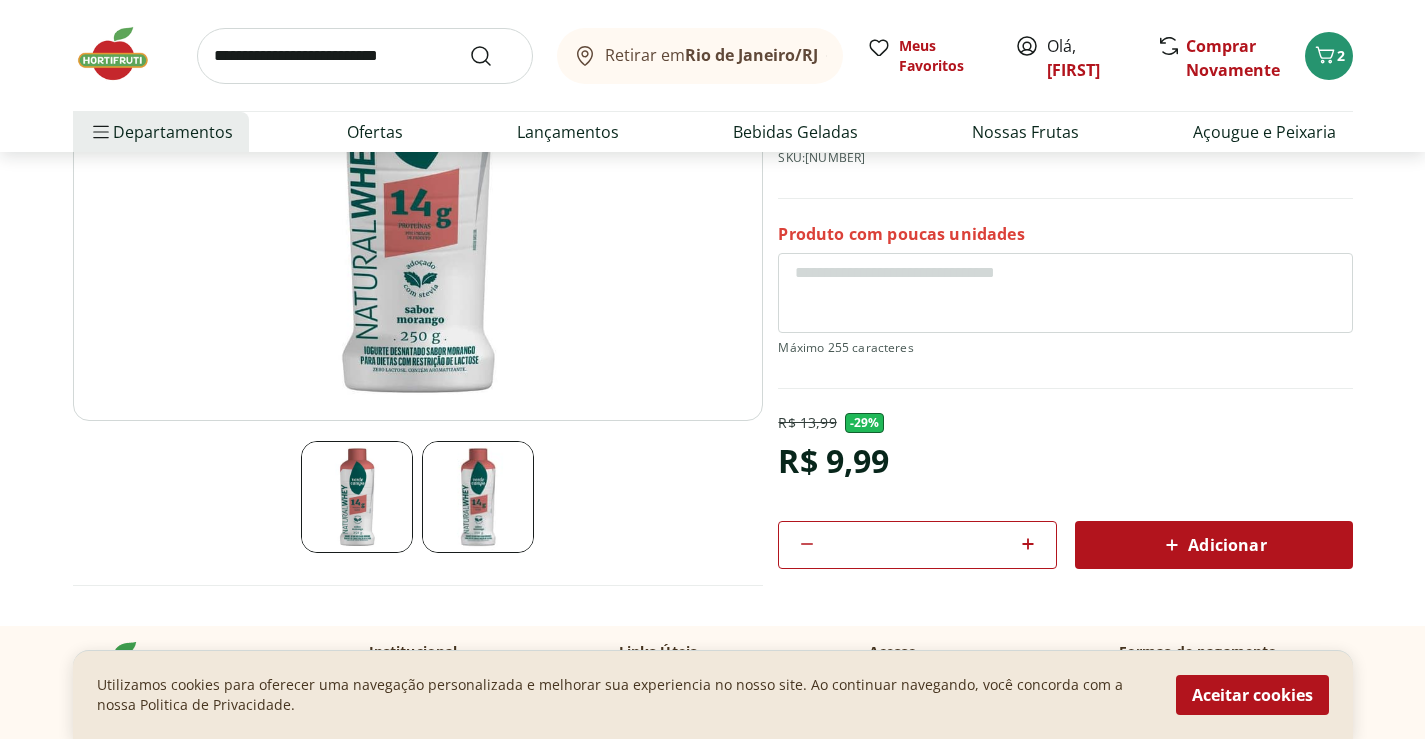 click 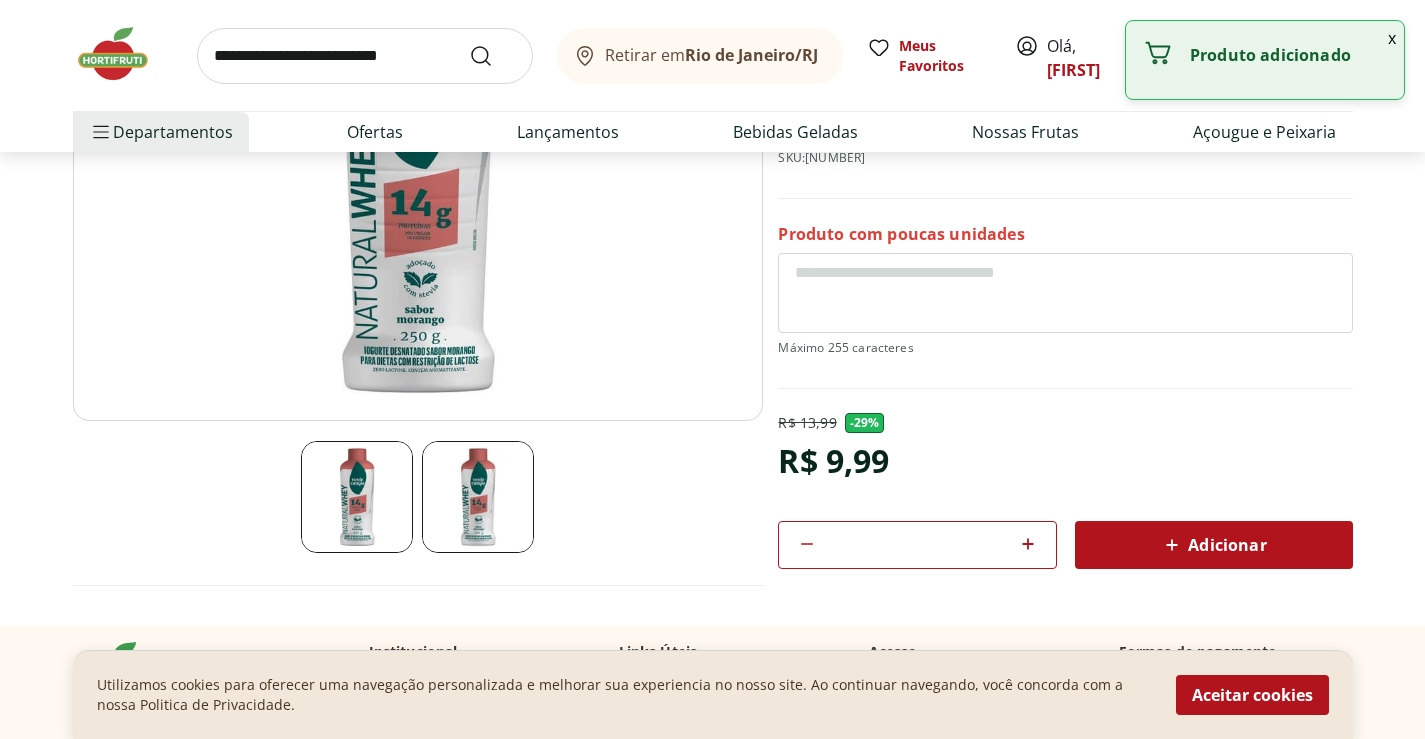 click on "Adicionar" at bounding box center [1213, 545] 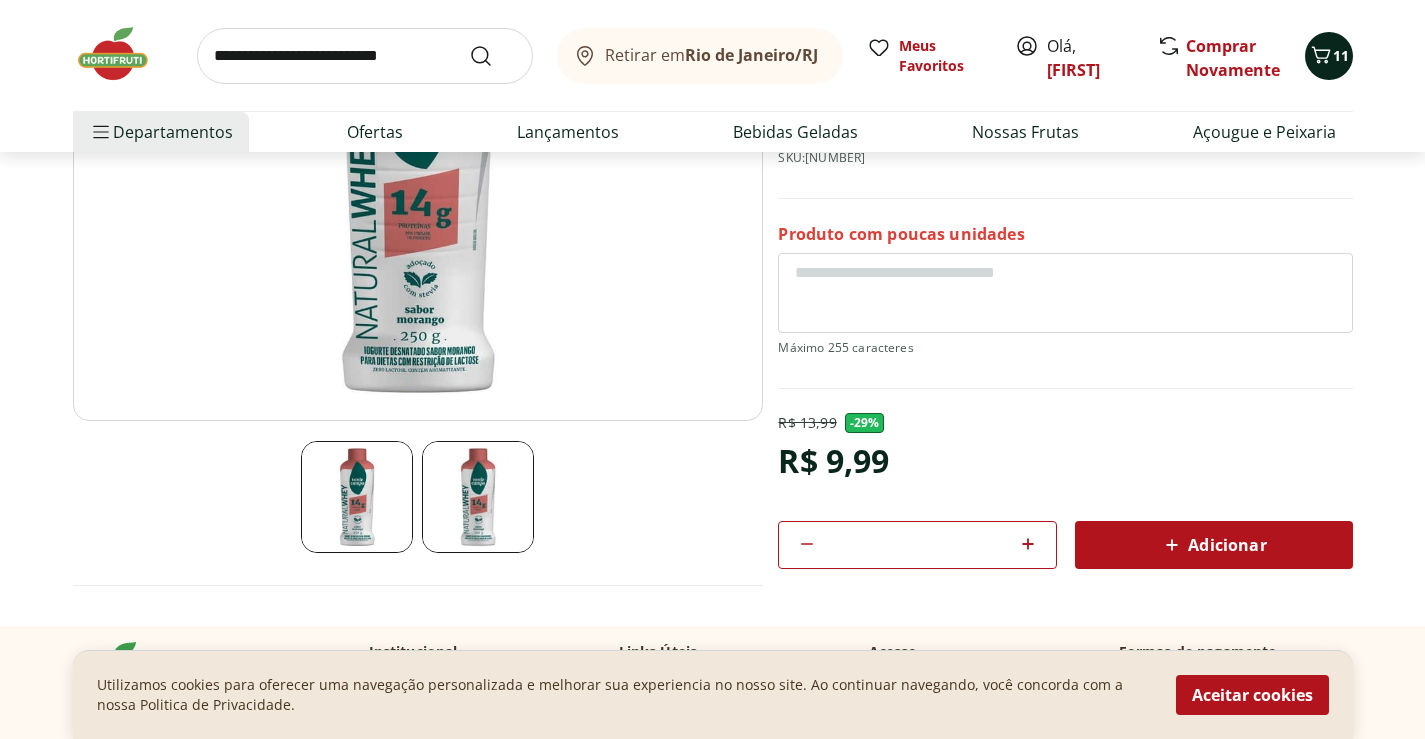 click on "11" at bounding box center [1341, 55] 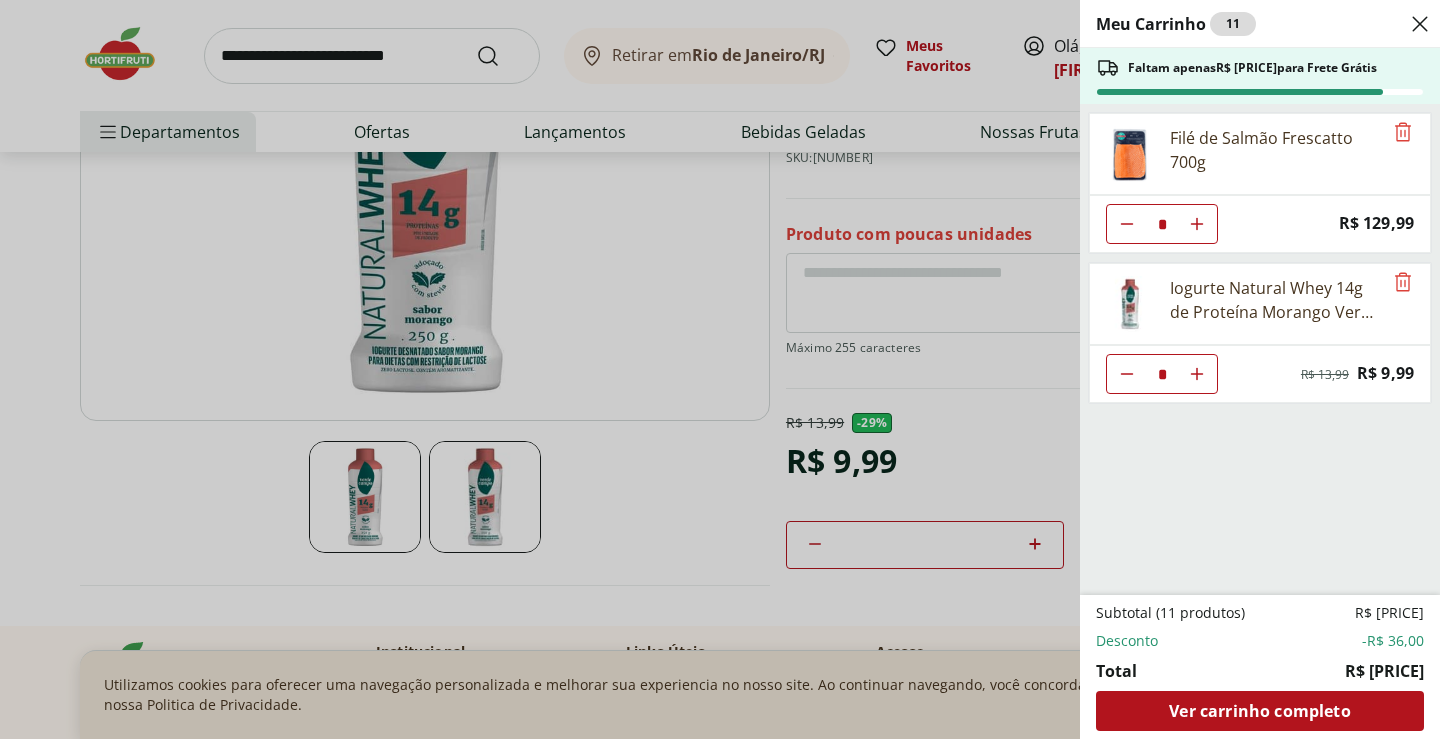 click 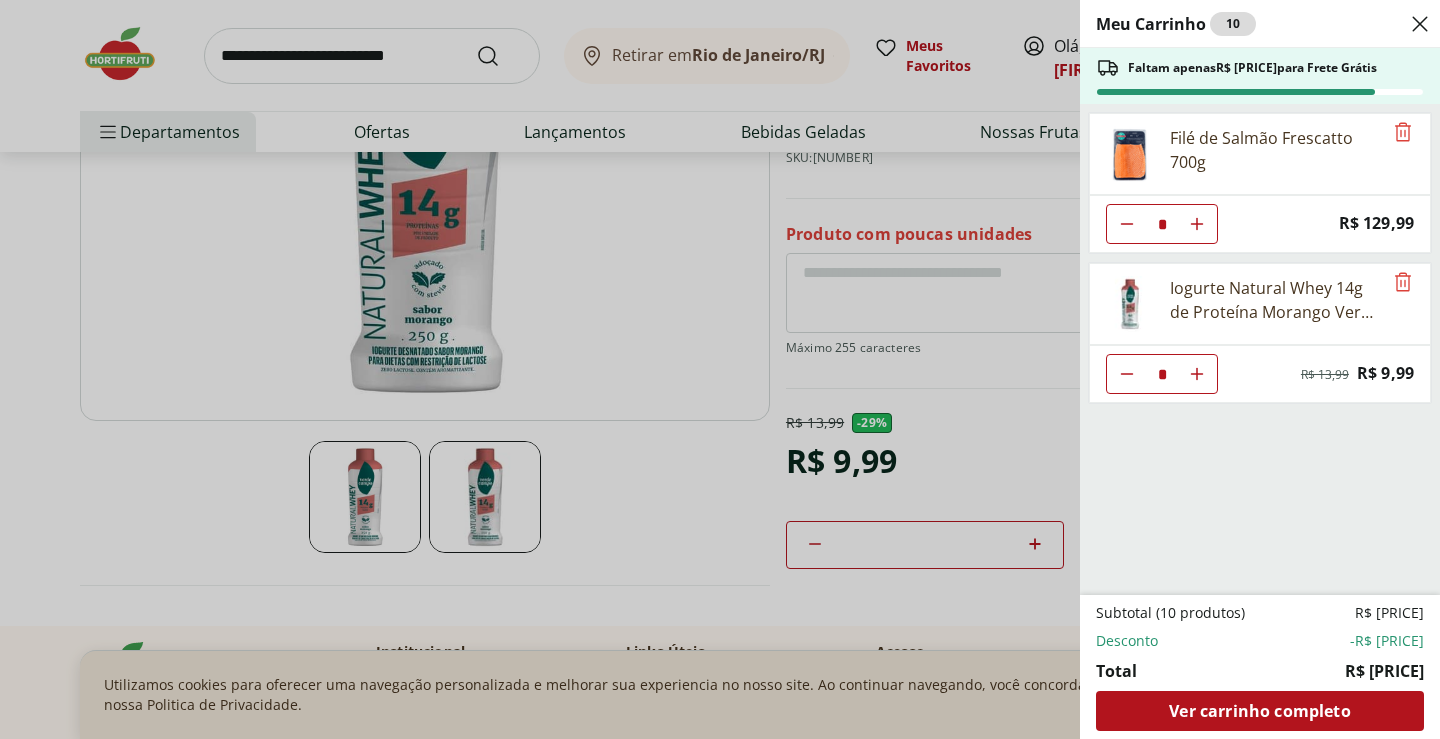 click 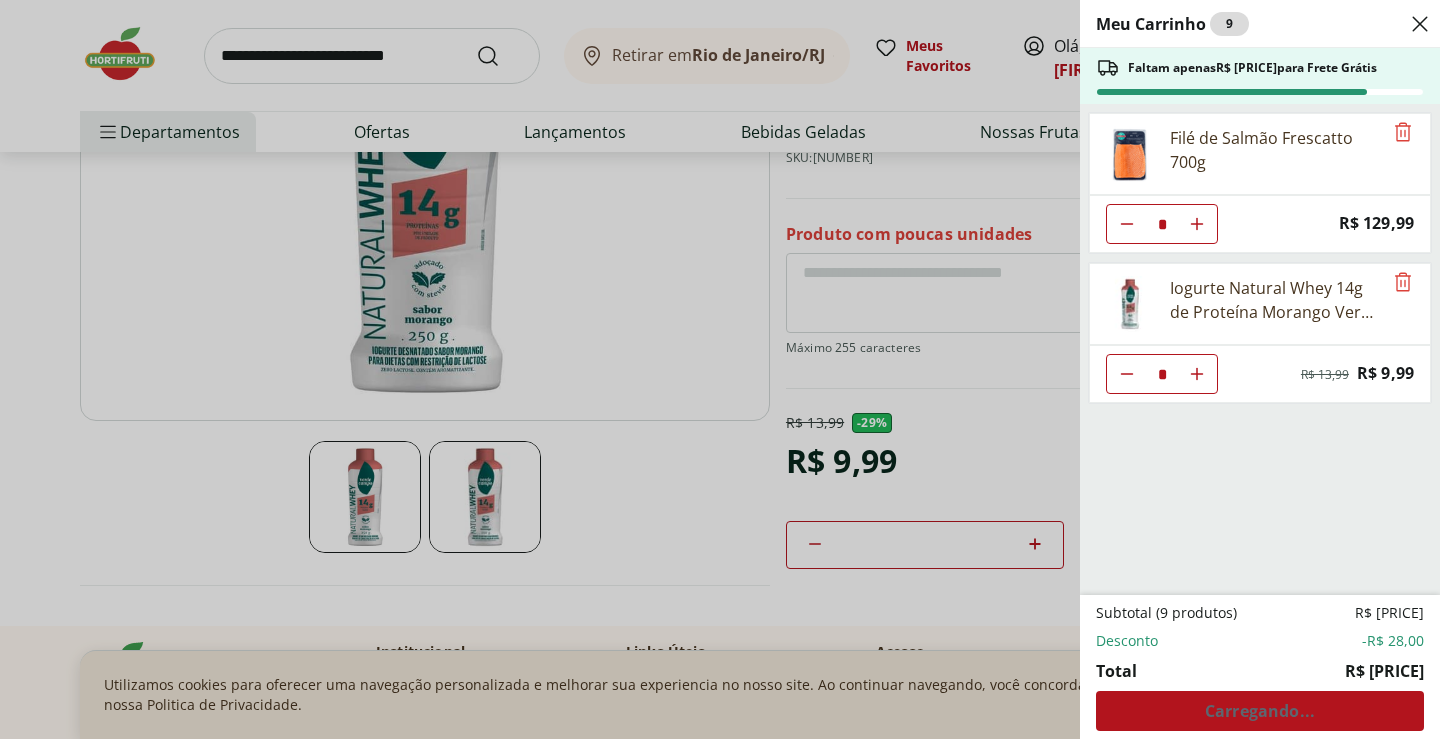click 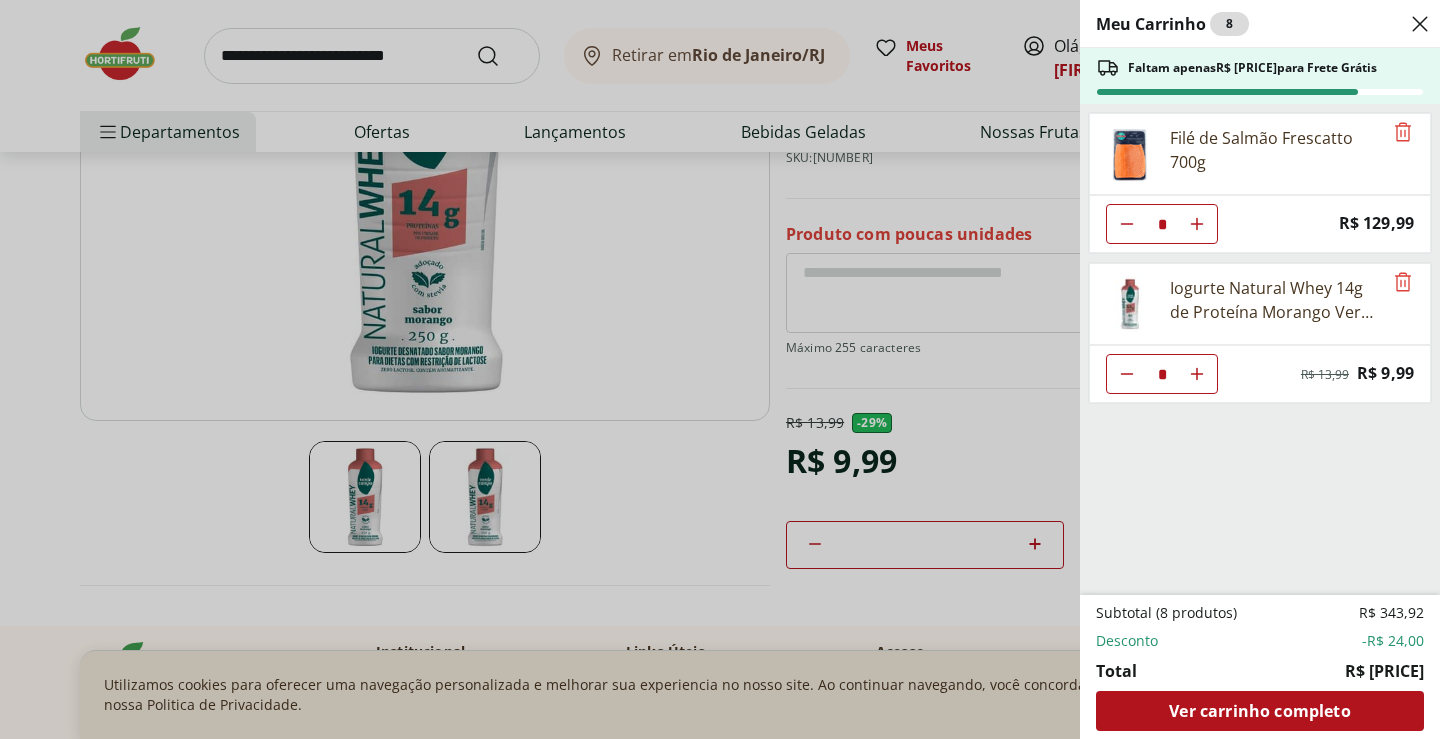 click 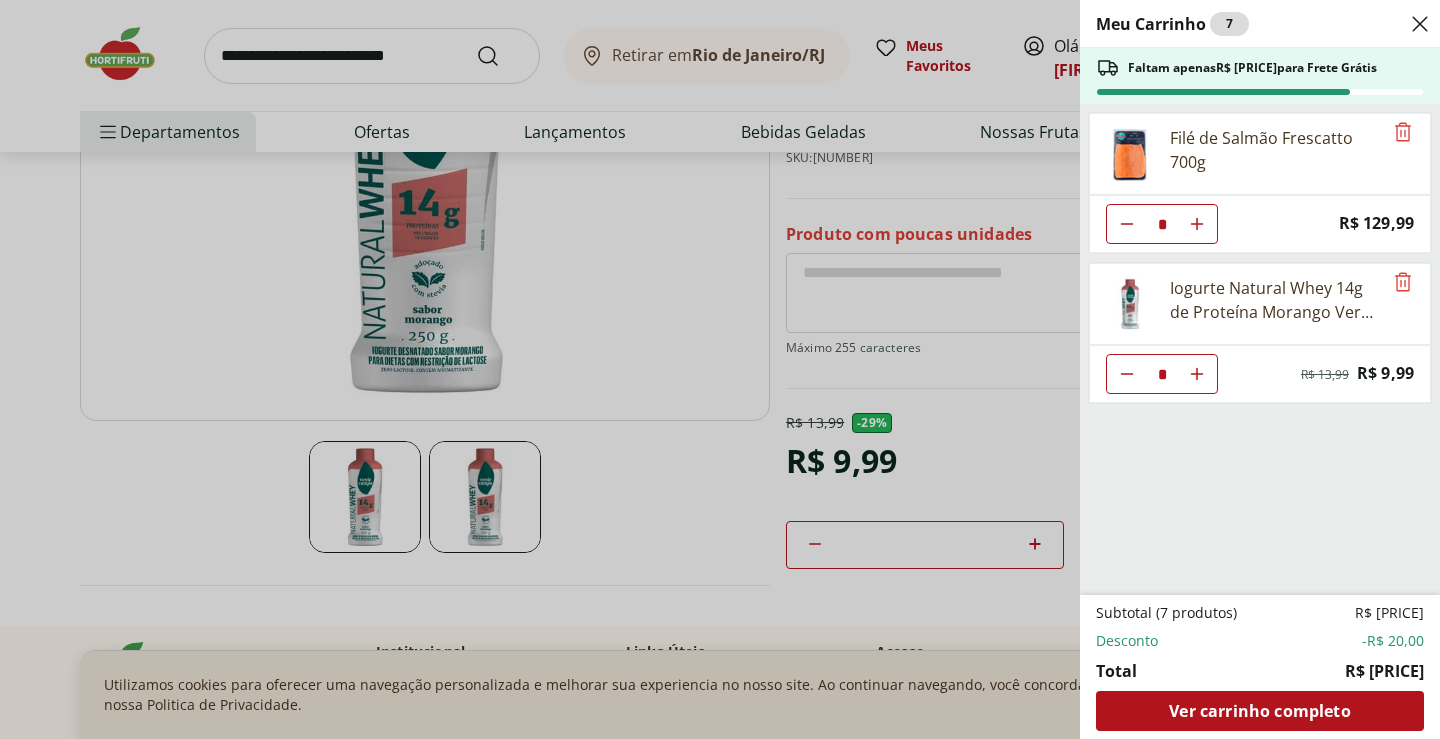 click 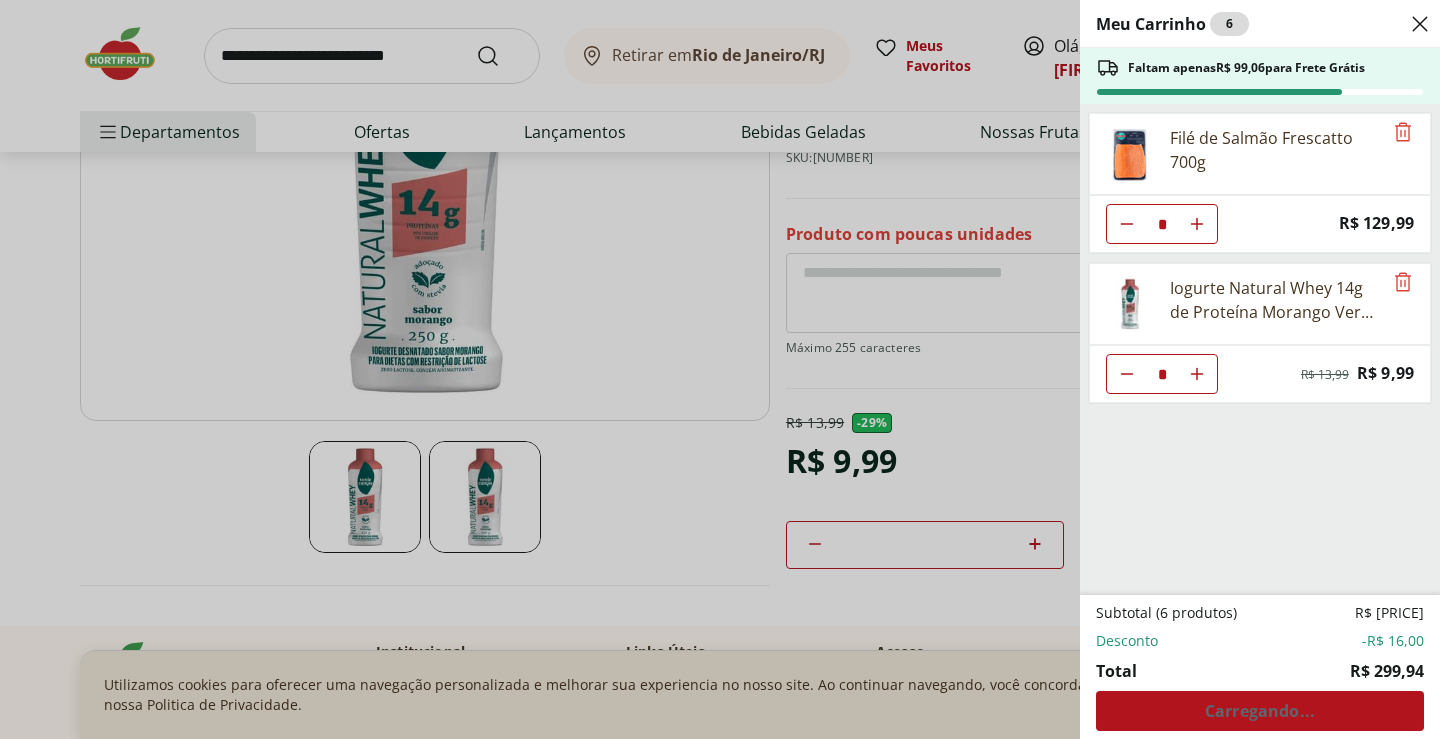 click 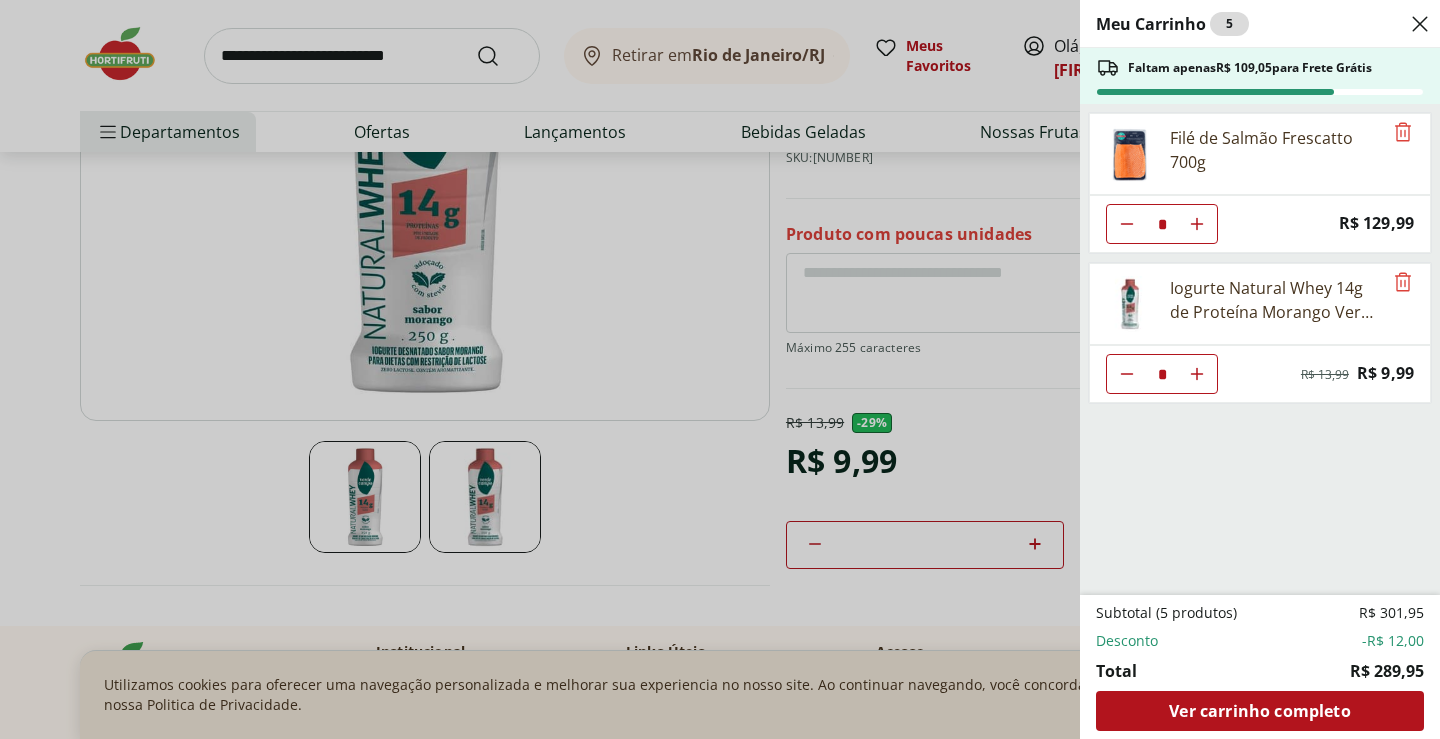 click on "Meu Carrinho 5 Faltam apenas  R$ 109,05  para Frete Grátis Filé de Salmão Frescatto 700g * Price: R$ 129,99 Iogurte Natural Whey 14g de Proteína Morango Verde Campo 250g * Original price: R$ 13,99 Price: R$ 9,99 Subtotal (5 produtos) R$ 301,95 Desconto -R$ 12,00 Total R$ 289,95 Ver carrinho completo" at bounding box center [720, 369] 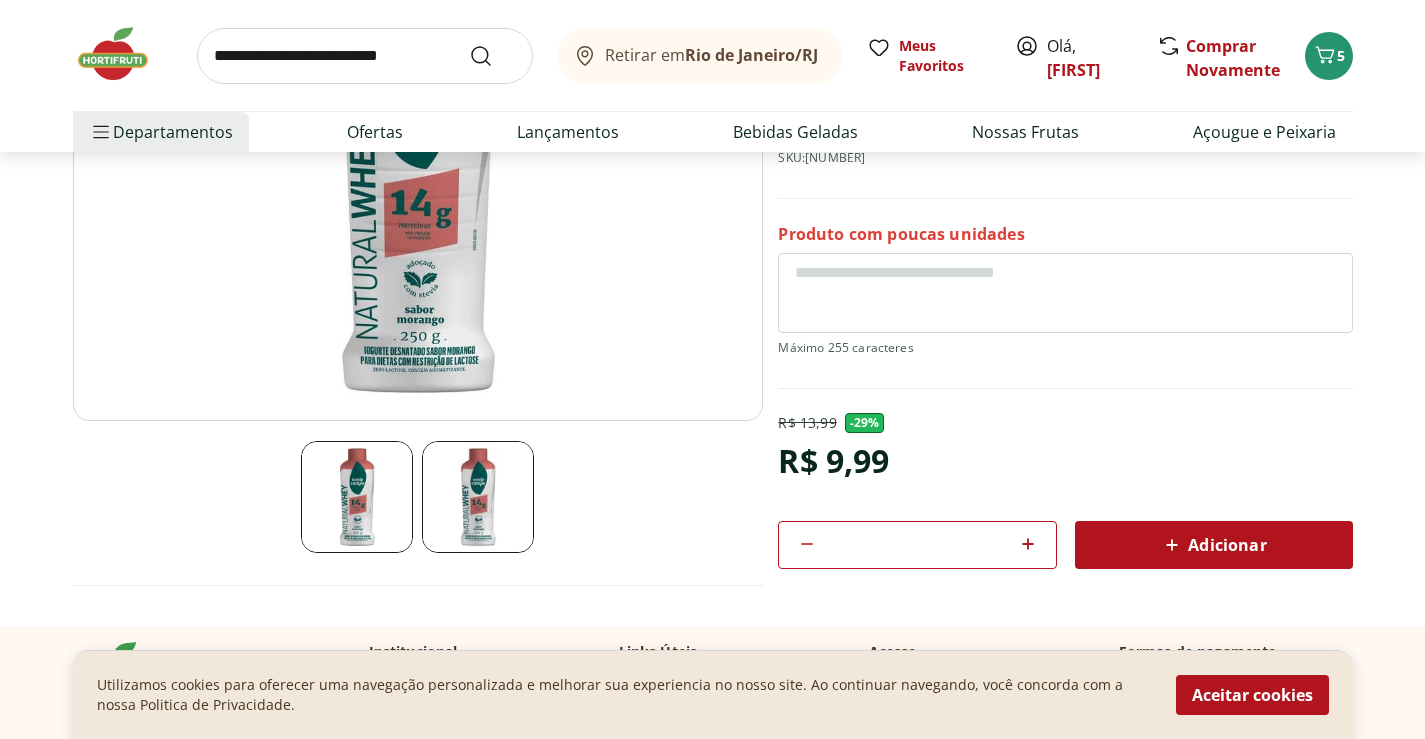 click at bounding box center [365, 56] 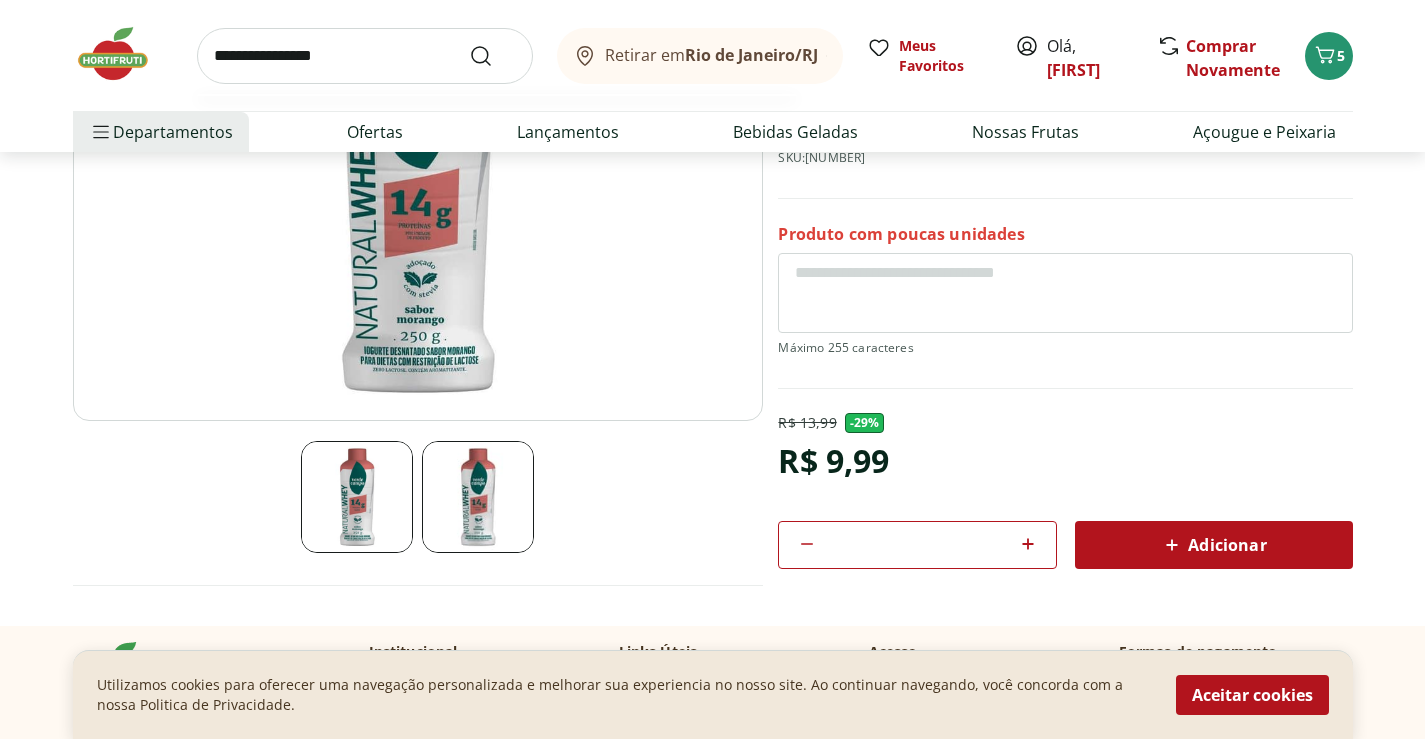 type on "**********" 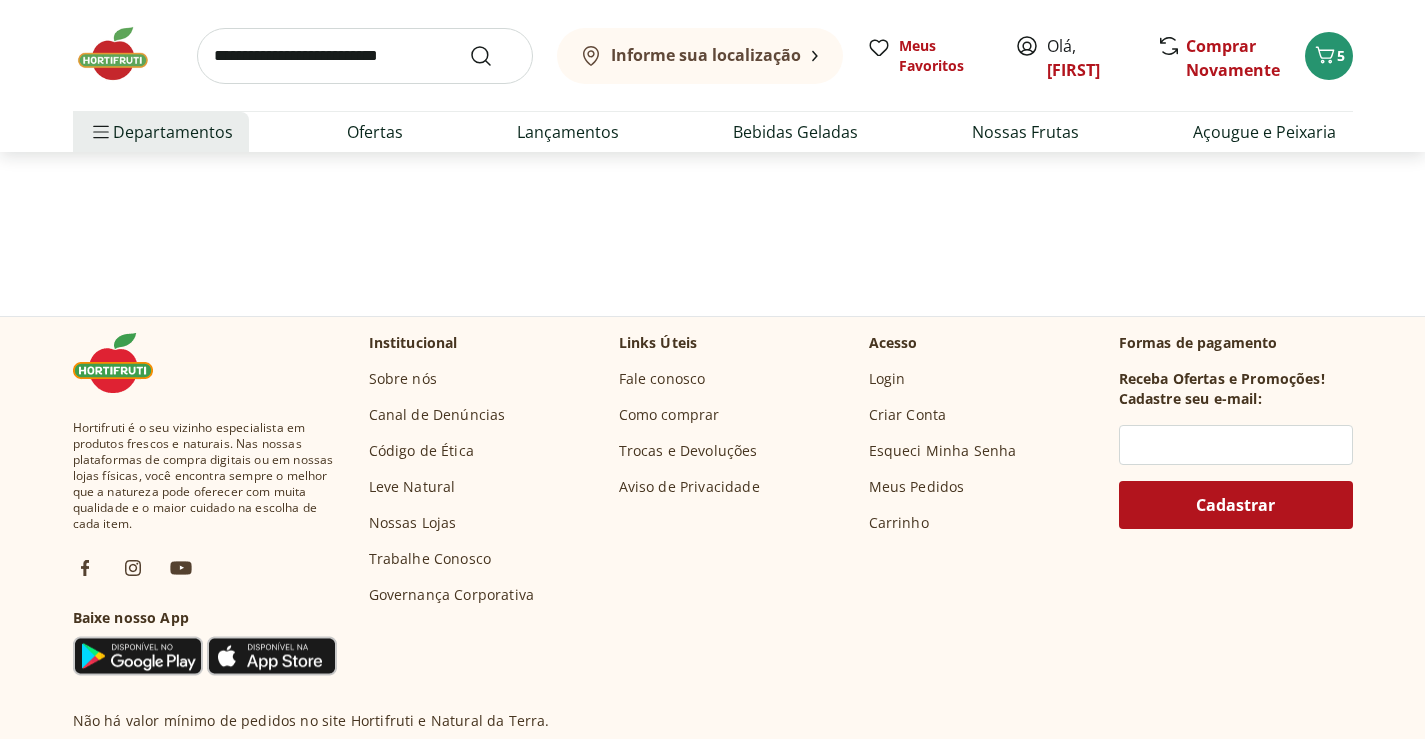 scroll, scrollTop: 0, scrollLeft: 0, axis: both 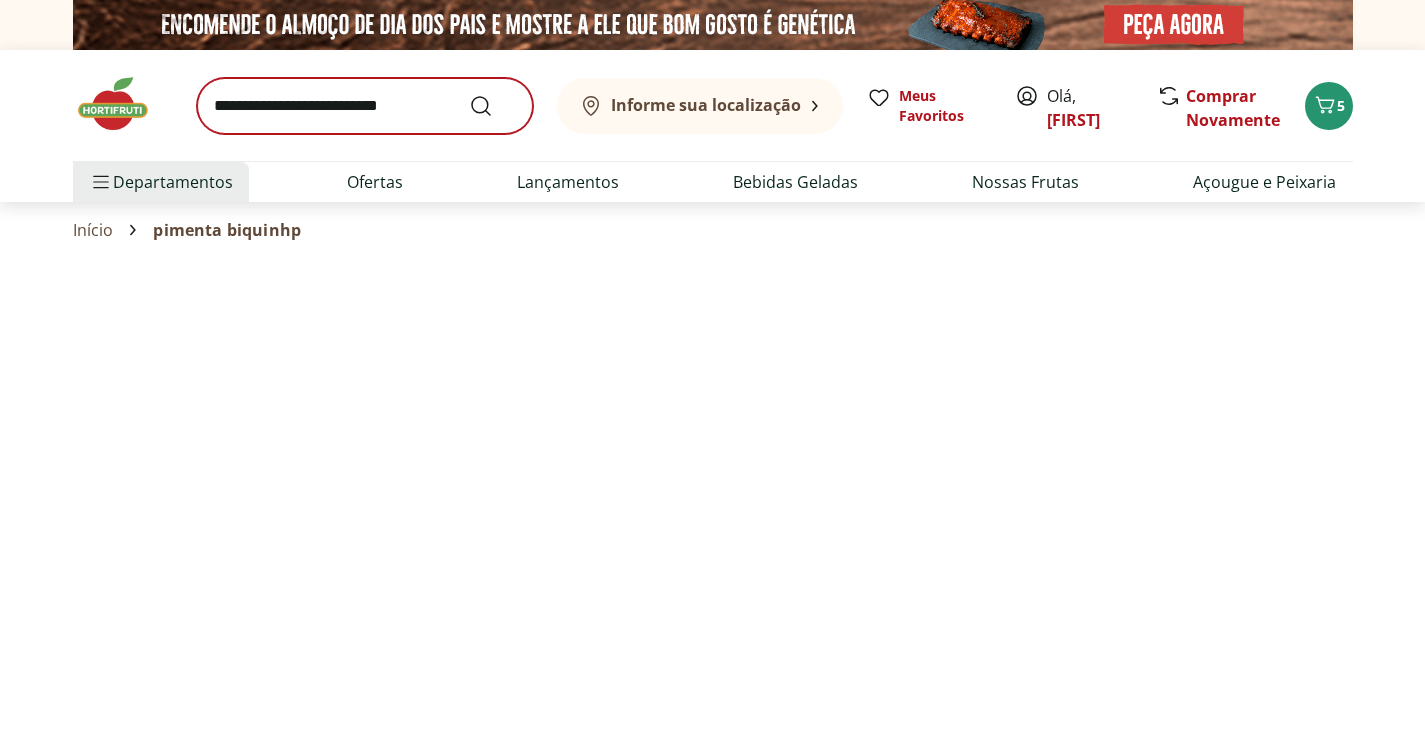 select on "**********" 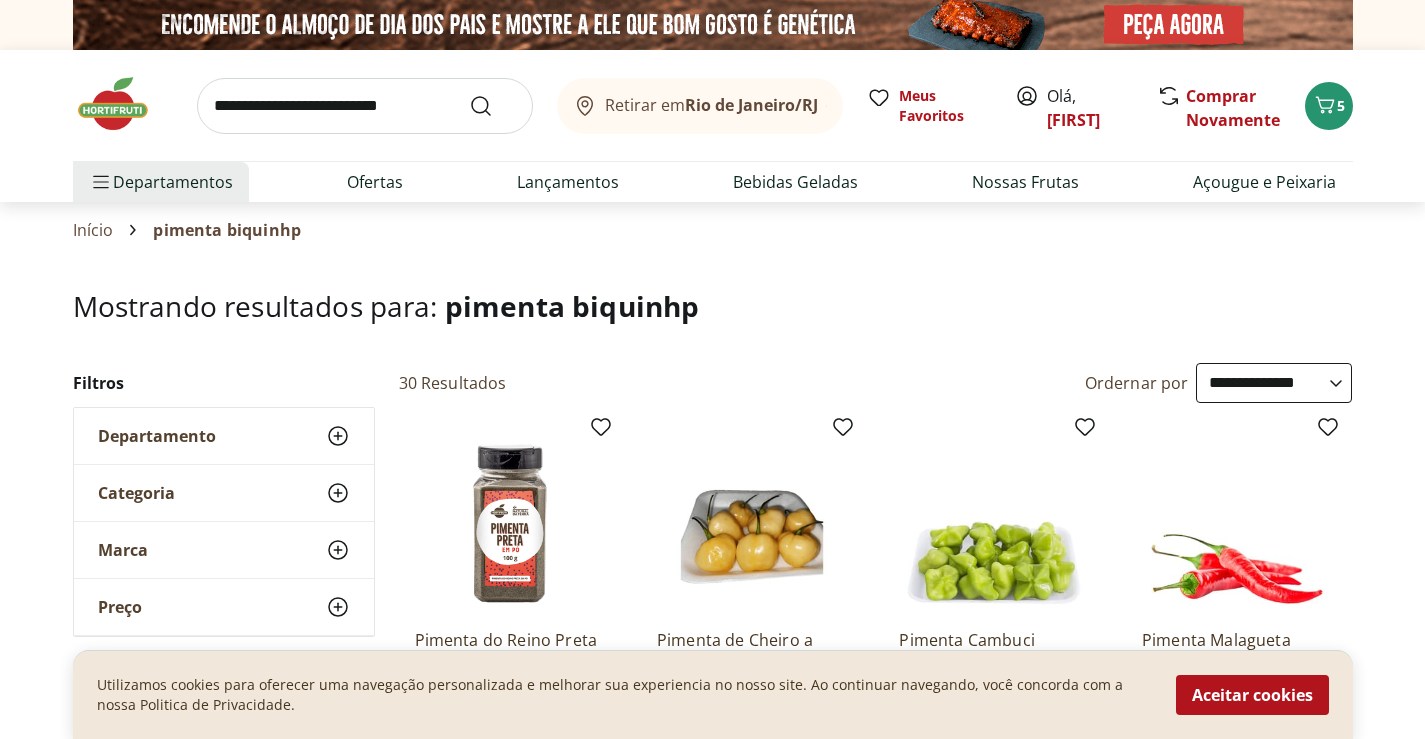 click on "Mostrando resultados para:   pimenta biquinhp" at bounding box center (713, 326) 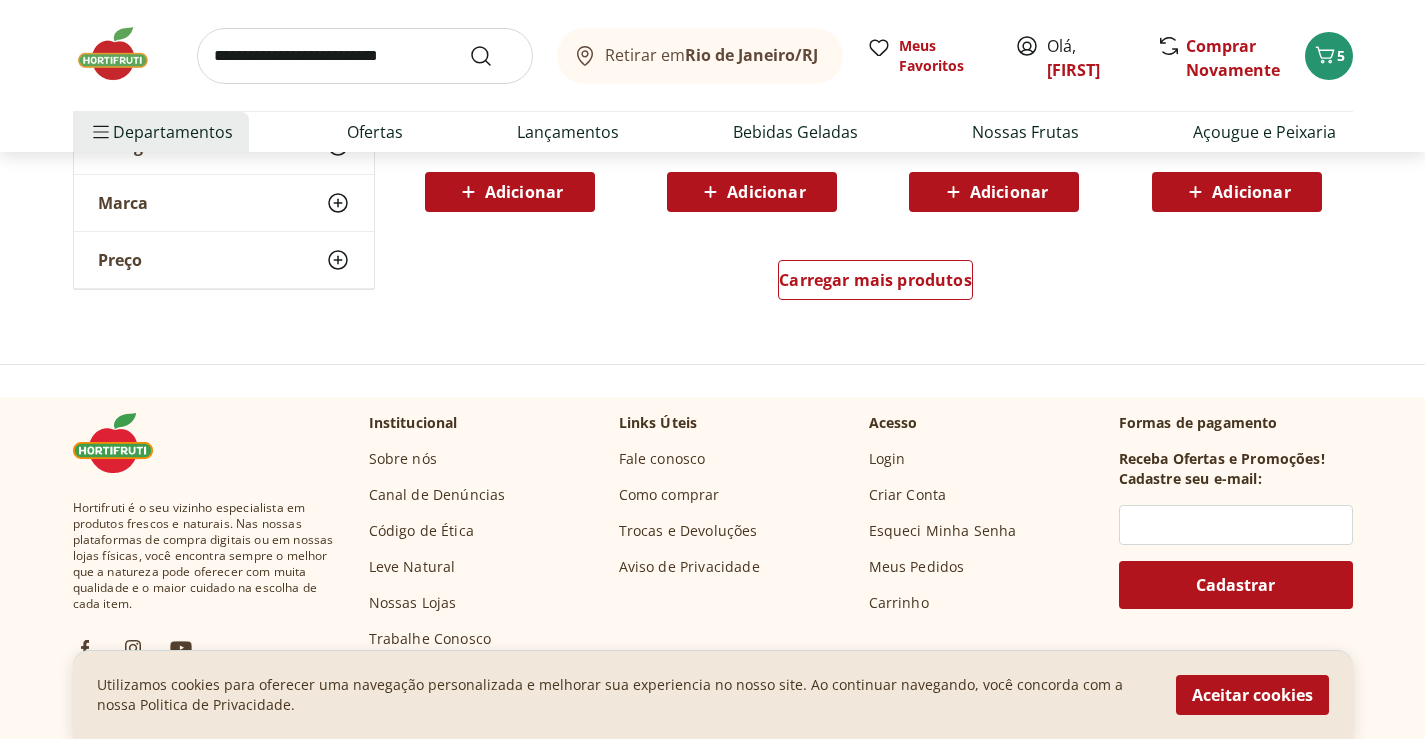 scroll, scrollTop: 1480, scrollLeft: 0, axis: vertical 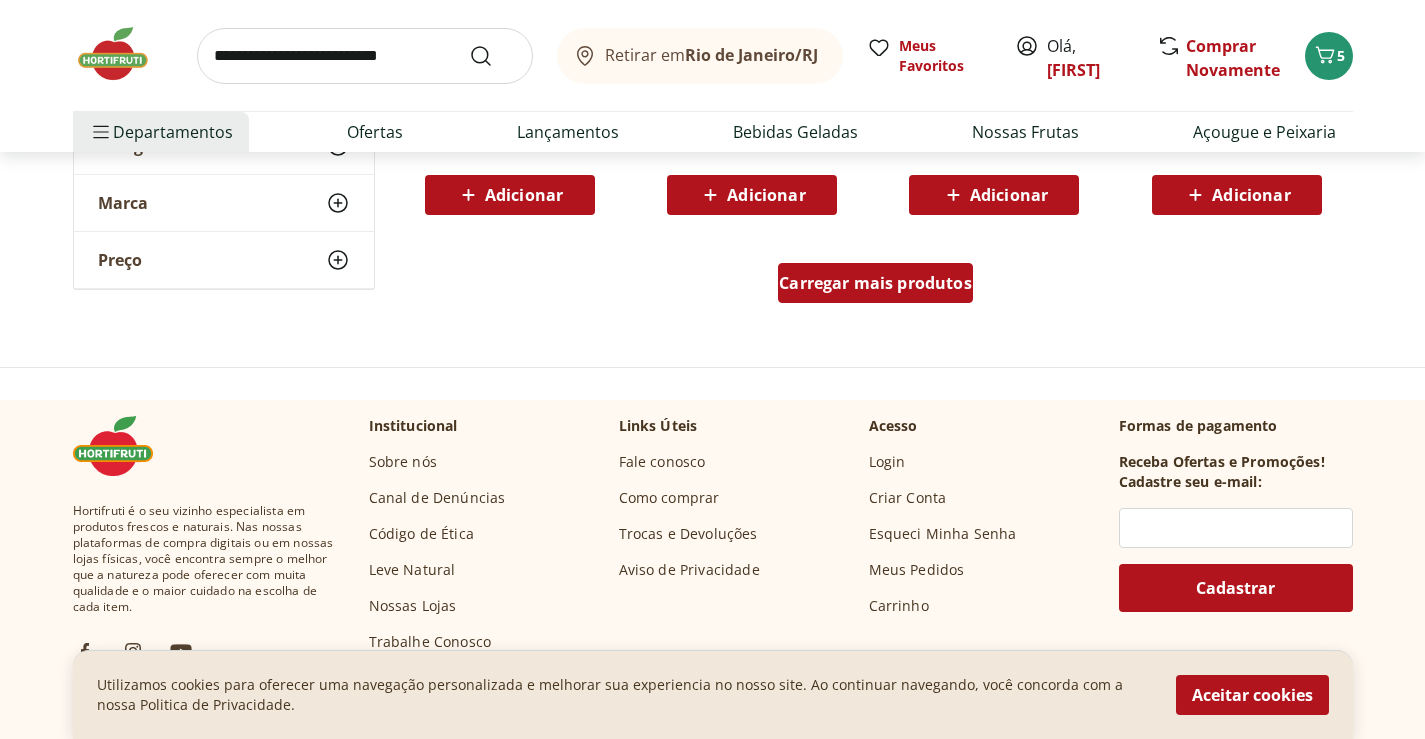 click on "Carregar mais produtos" at bounding box center (875, 283) 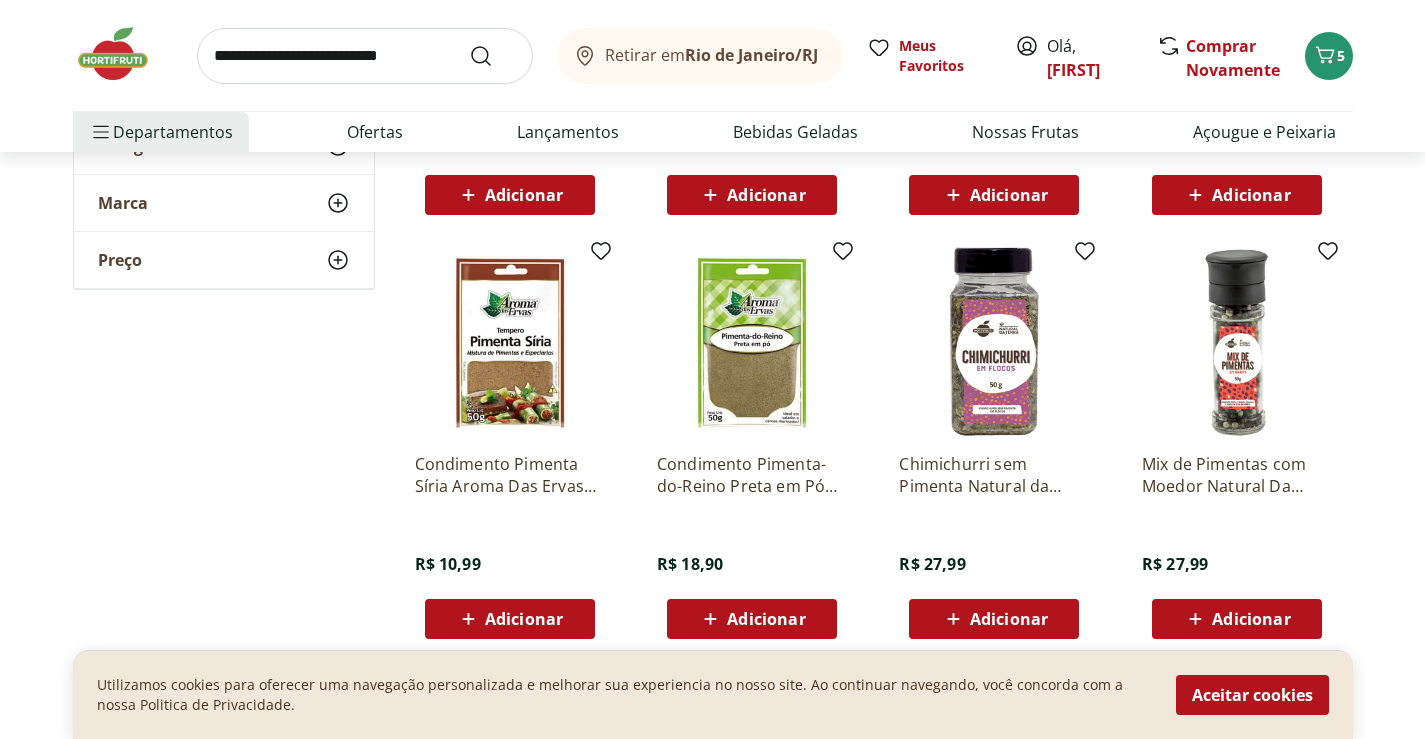 click at bounding box center (1237, 342) 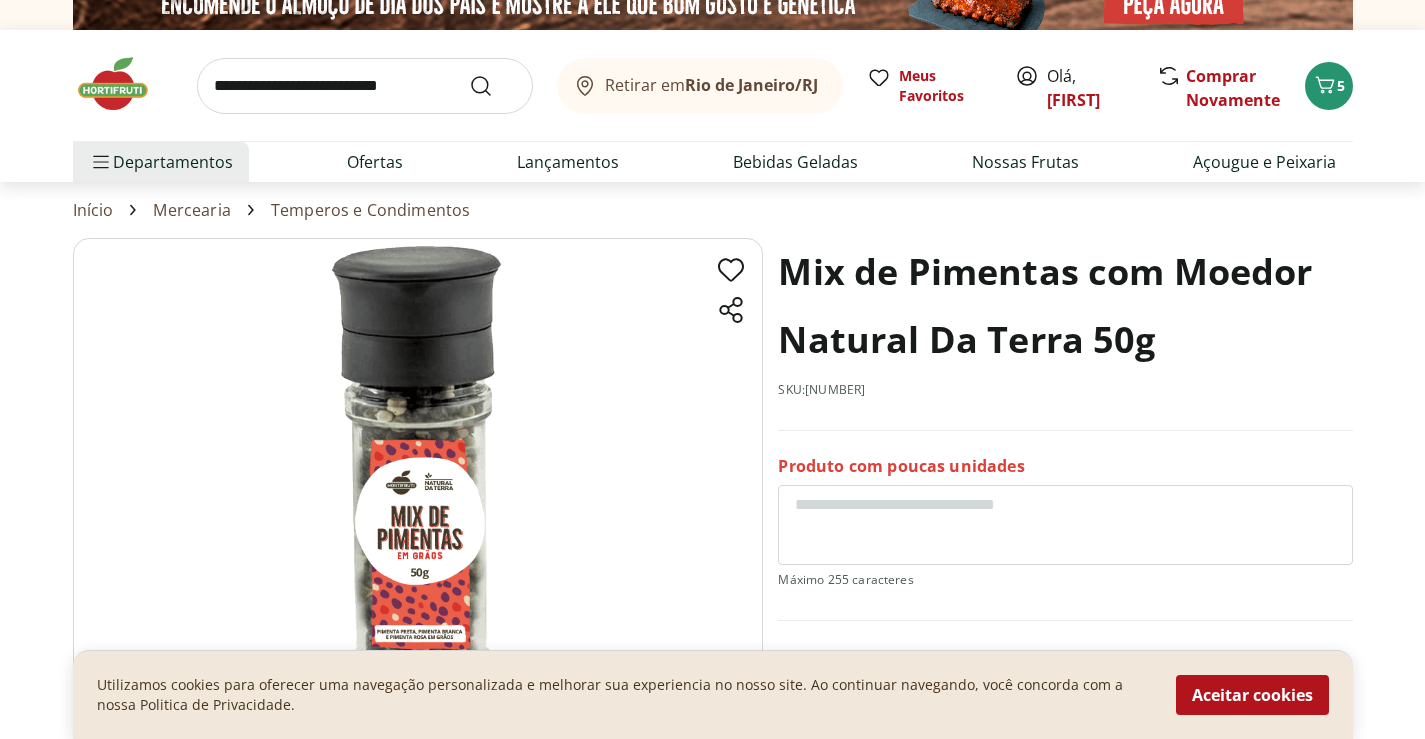 scroll, scrollTop: 0, scrollLeft: 0, axis: both 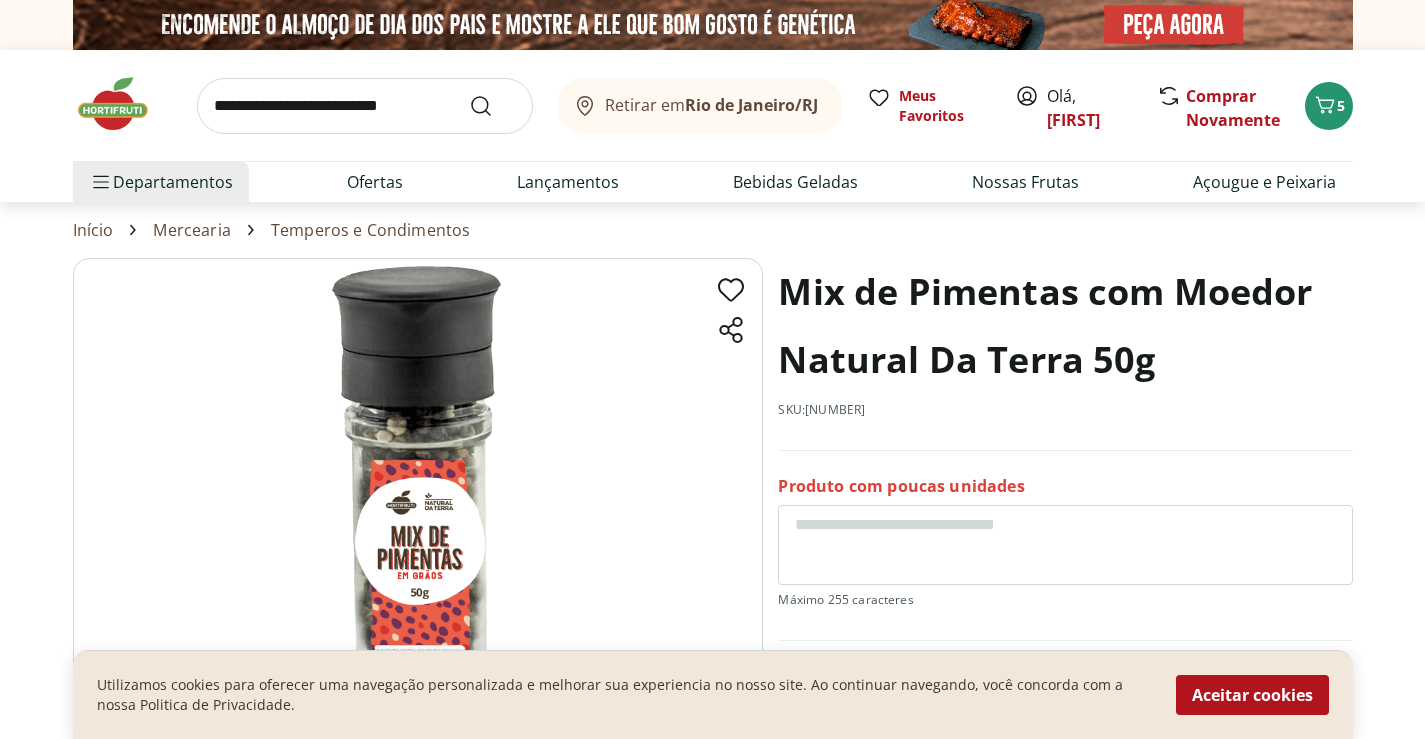 click at bounding box center (365, 106) 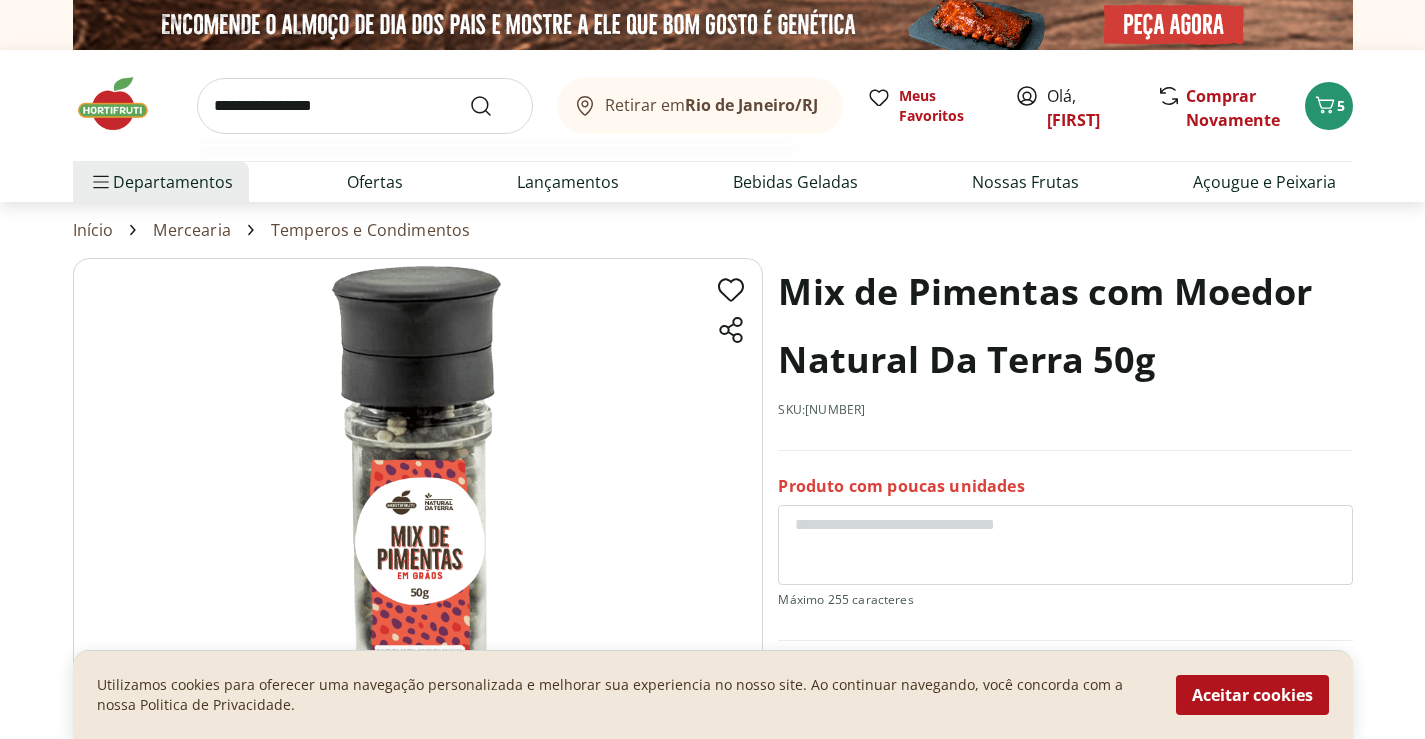 type on "**********" 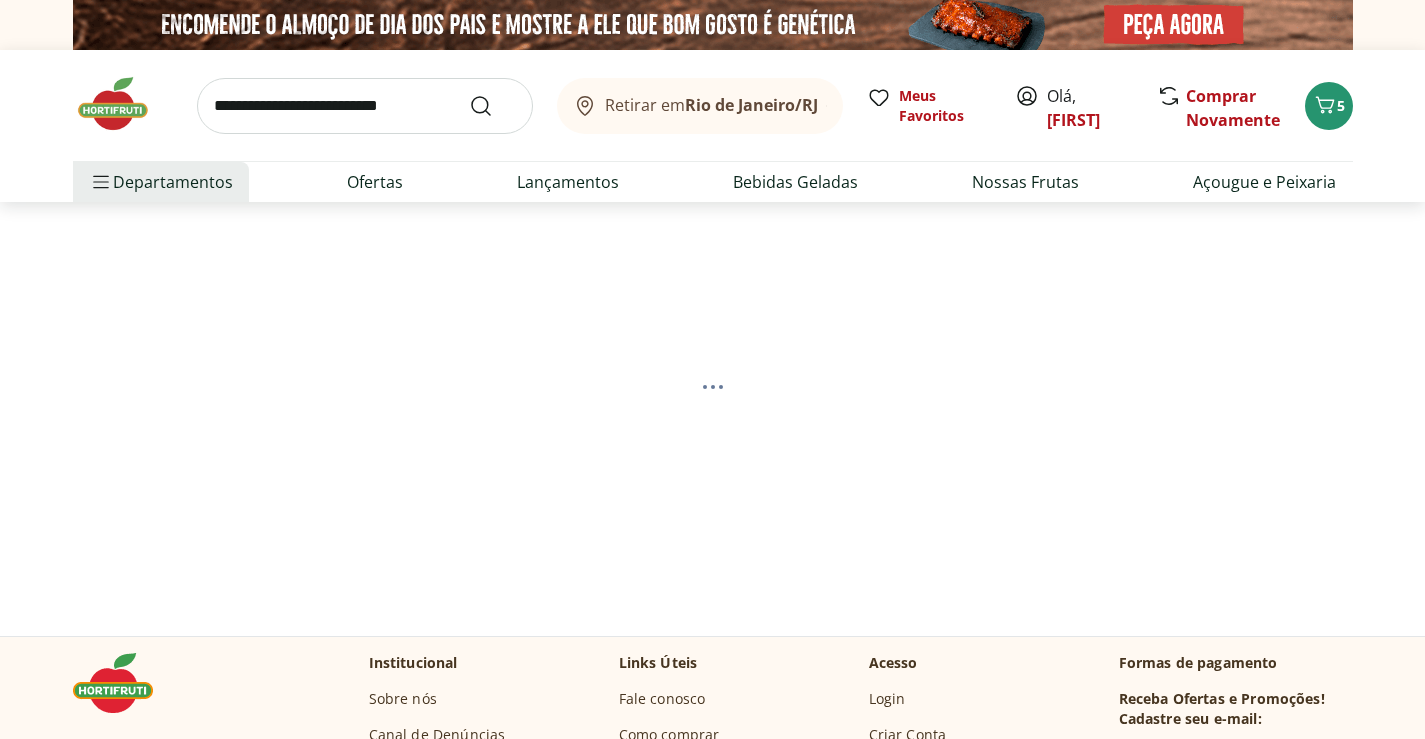 click at bounding box center [365, 106] 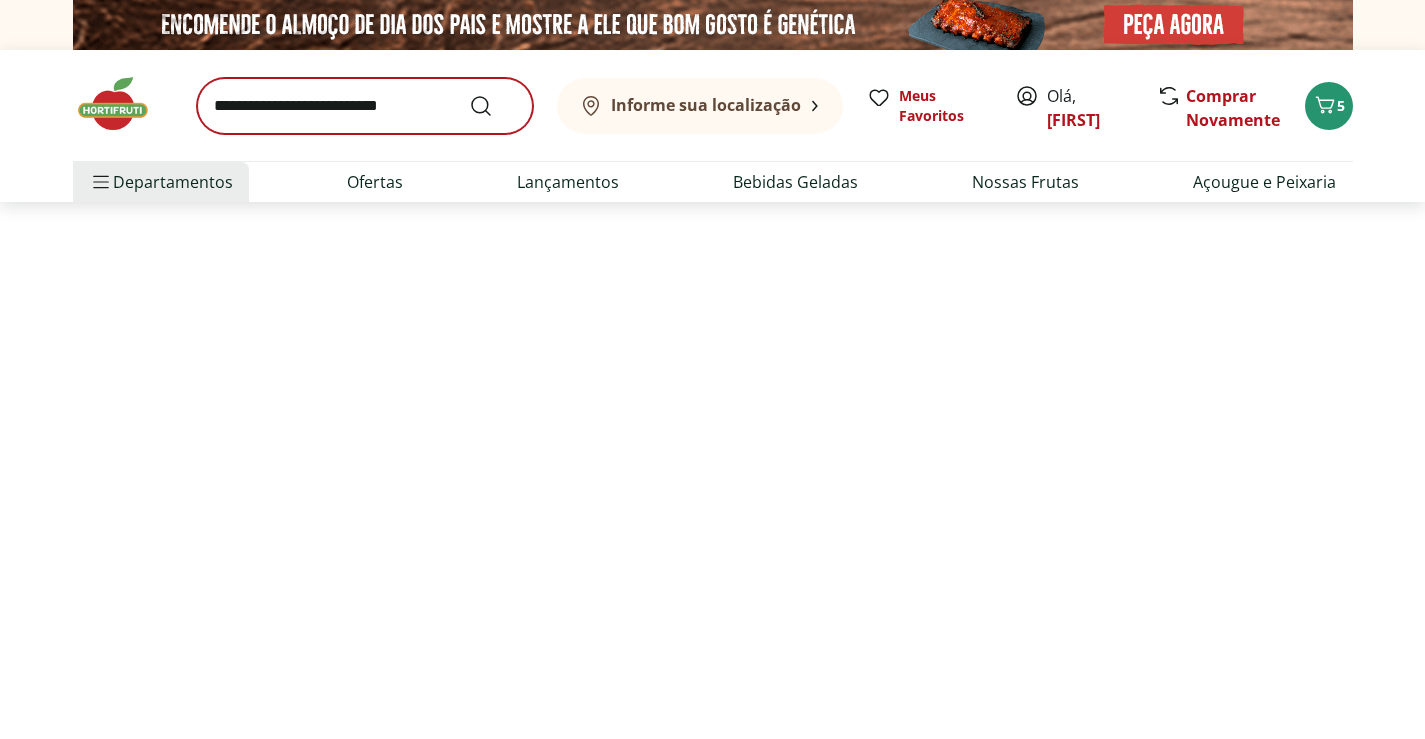 select on "**********" 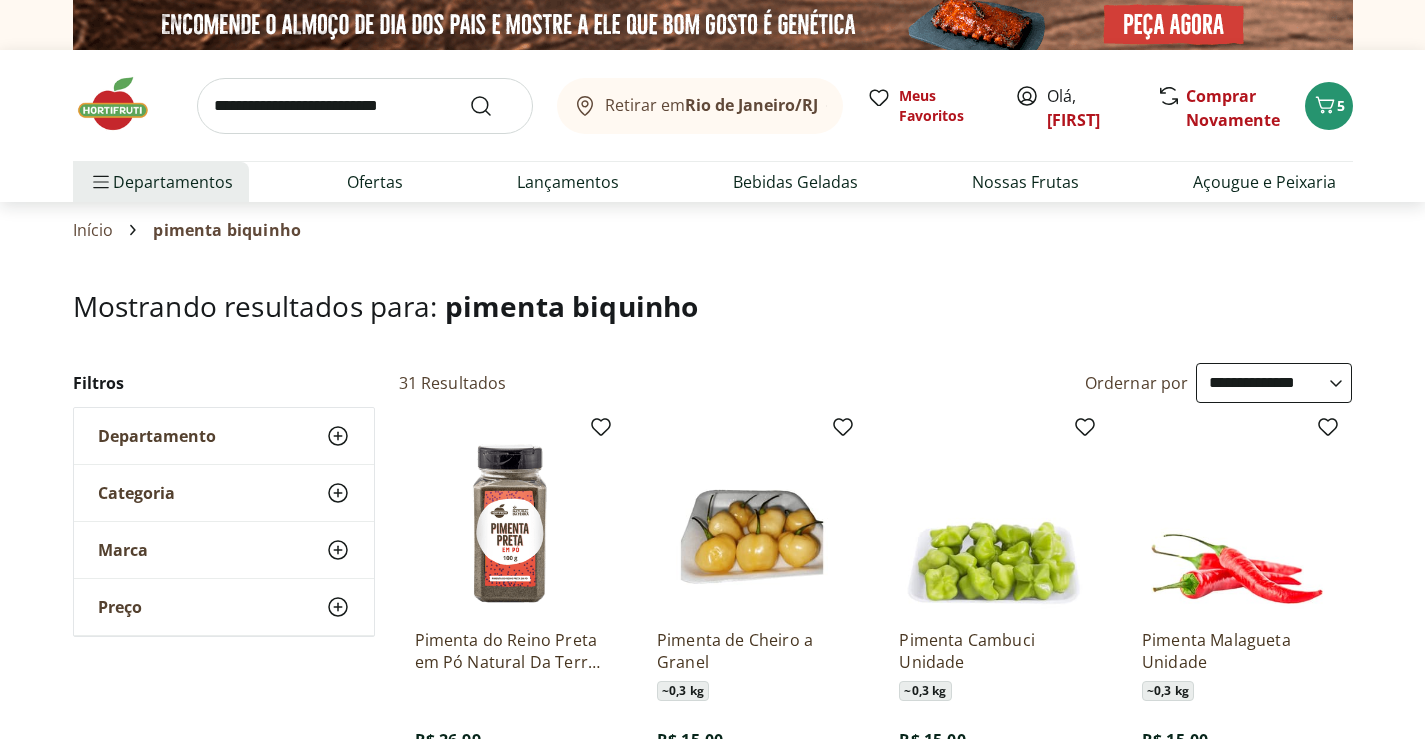 click on "Mostrando resultados para:   pimenta biquinho" at bounding box center [713, 326] 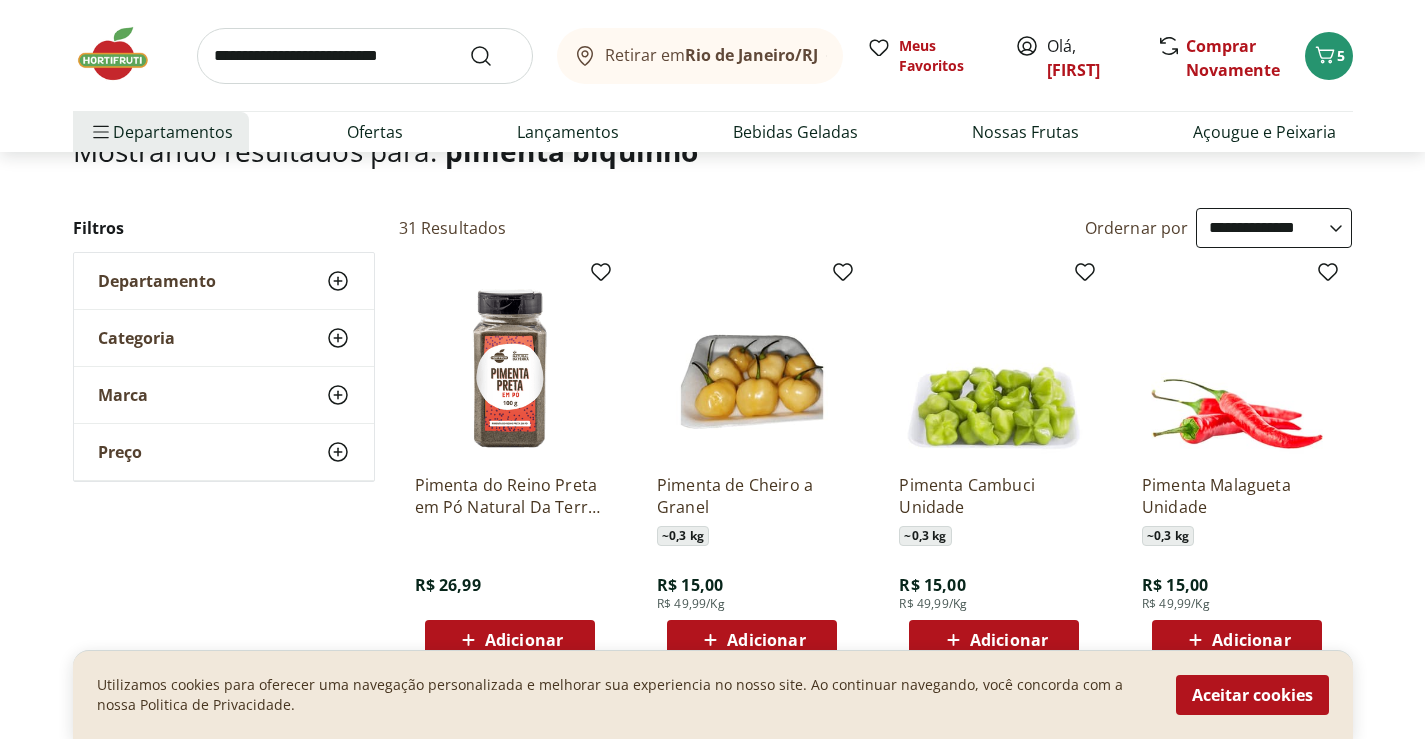 scroll, scrollTop: 0, scrollLeft: 0, axis: both 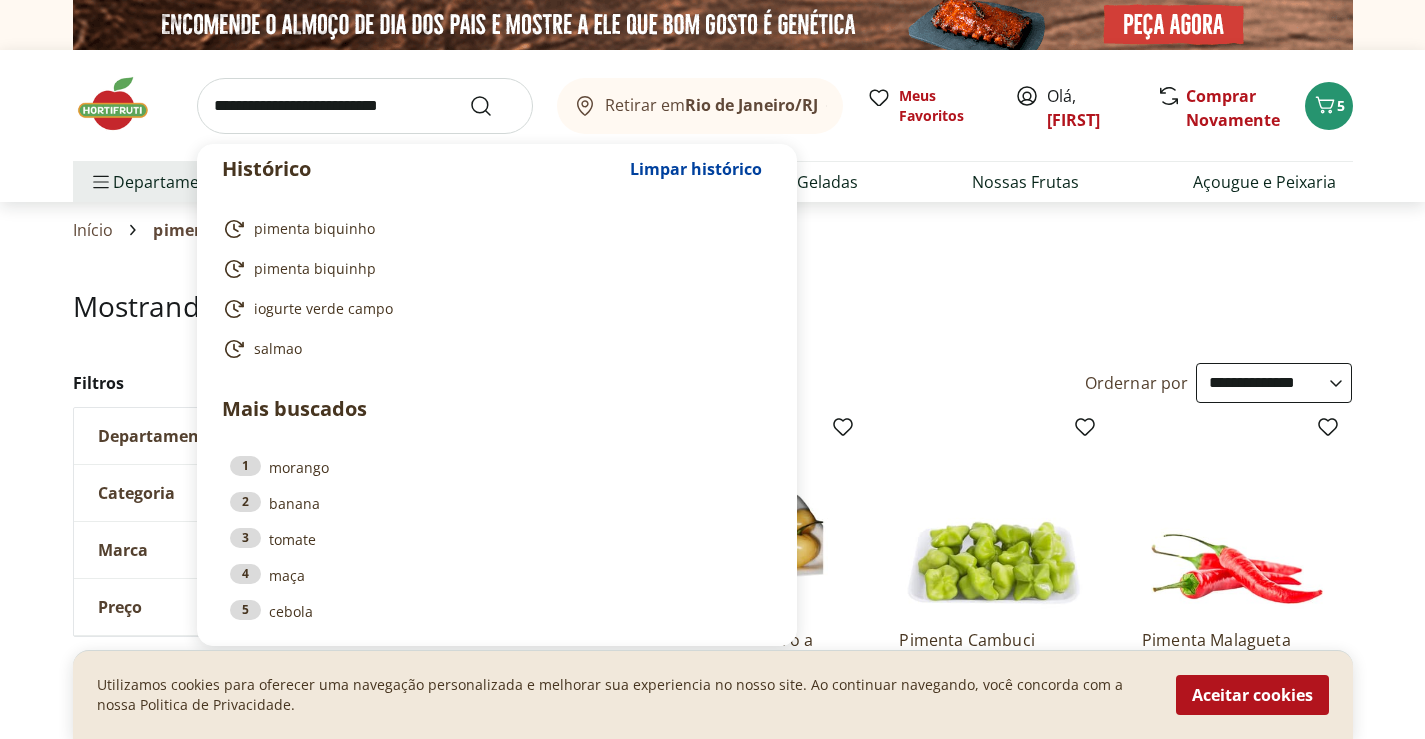 click at bounding box center [365, 106] 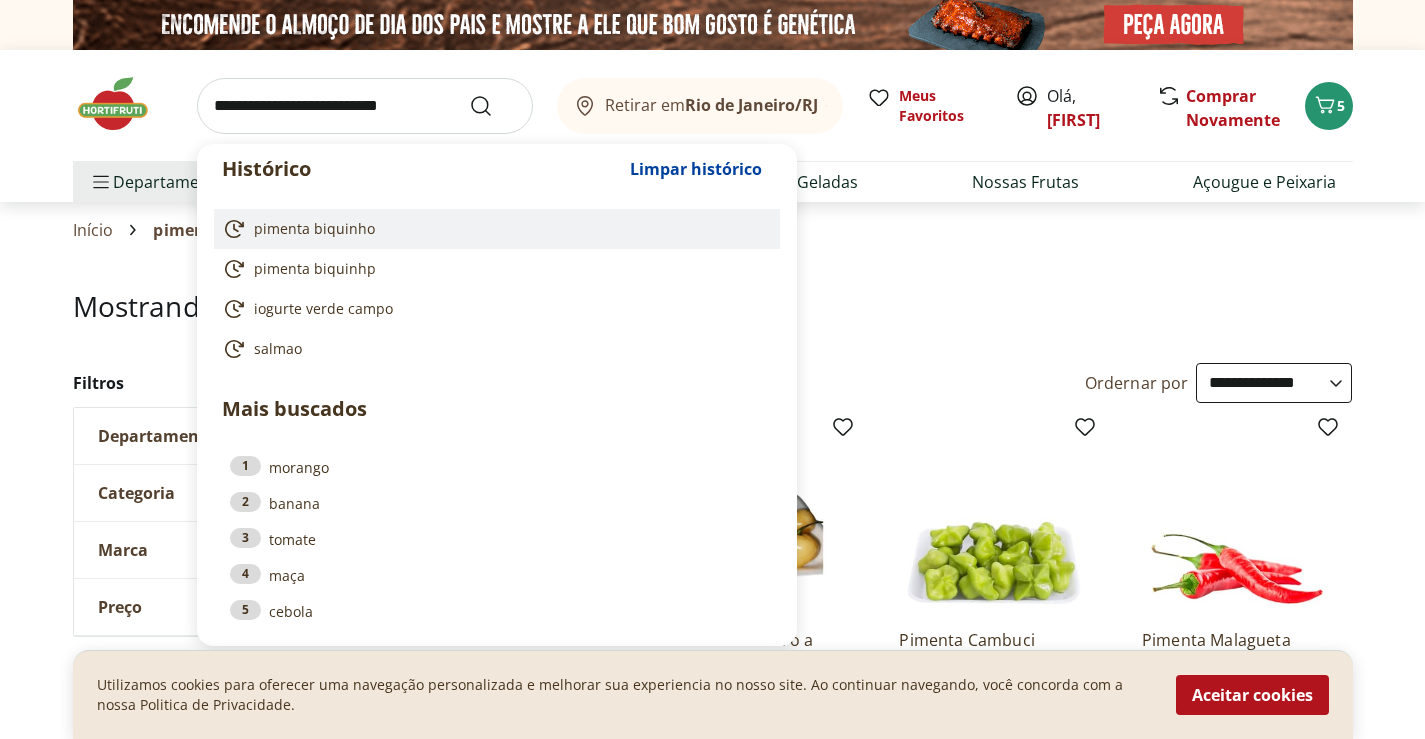 click on "pimenta biquinho" at bounding box center (314, 229) 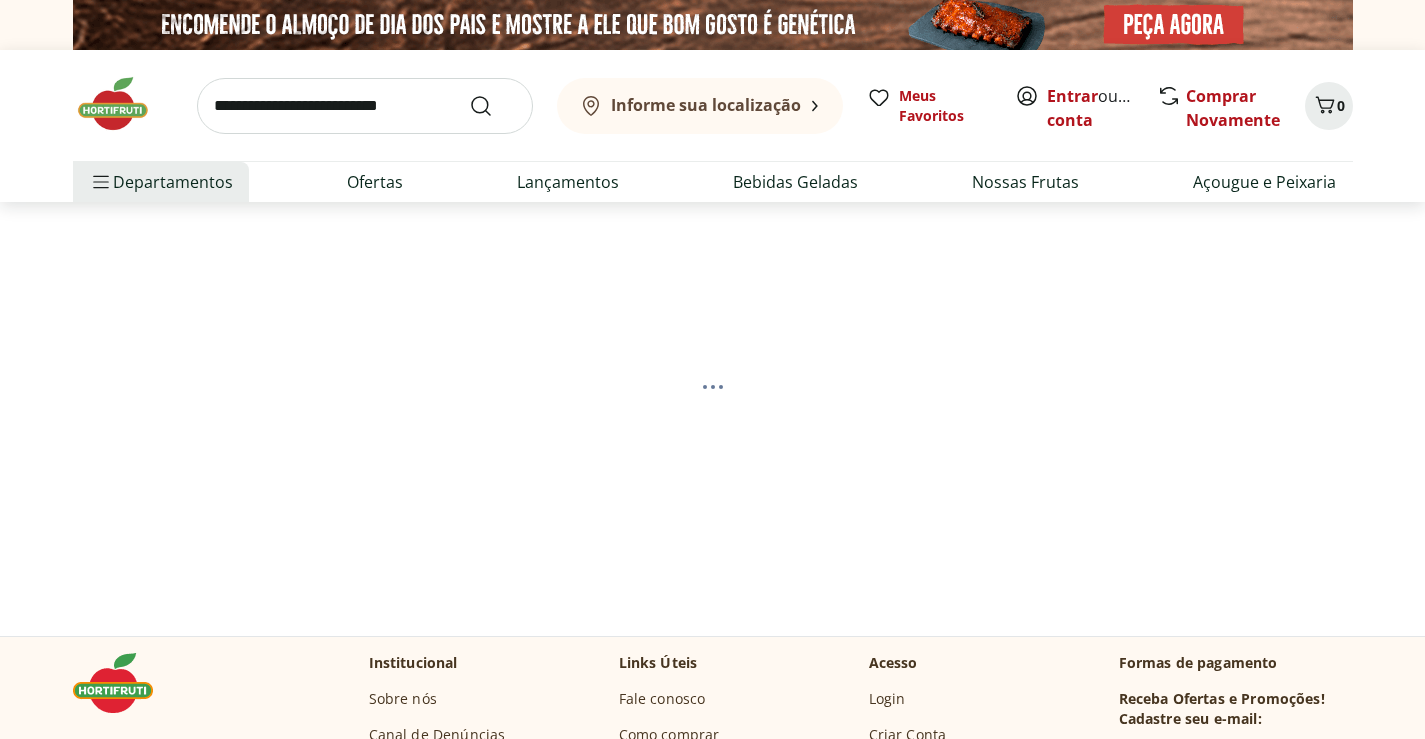 scroll, scrollTop: 0, scrollLeft: 0, axis: both 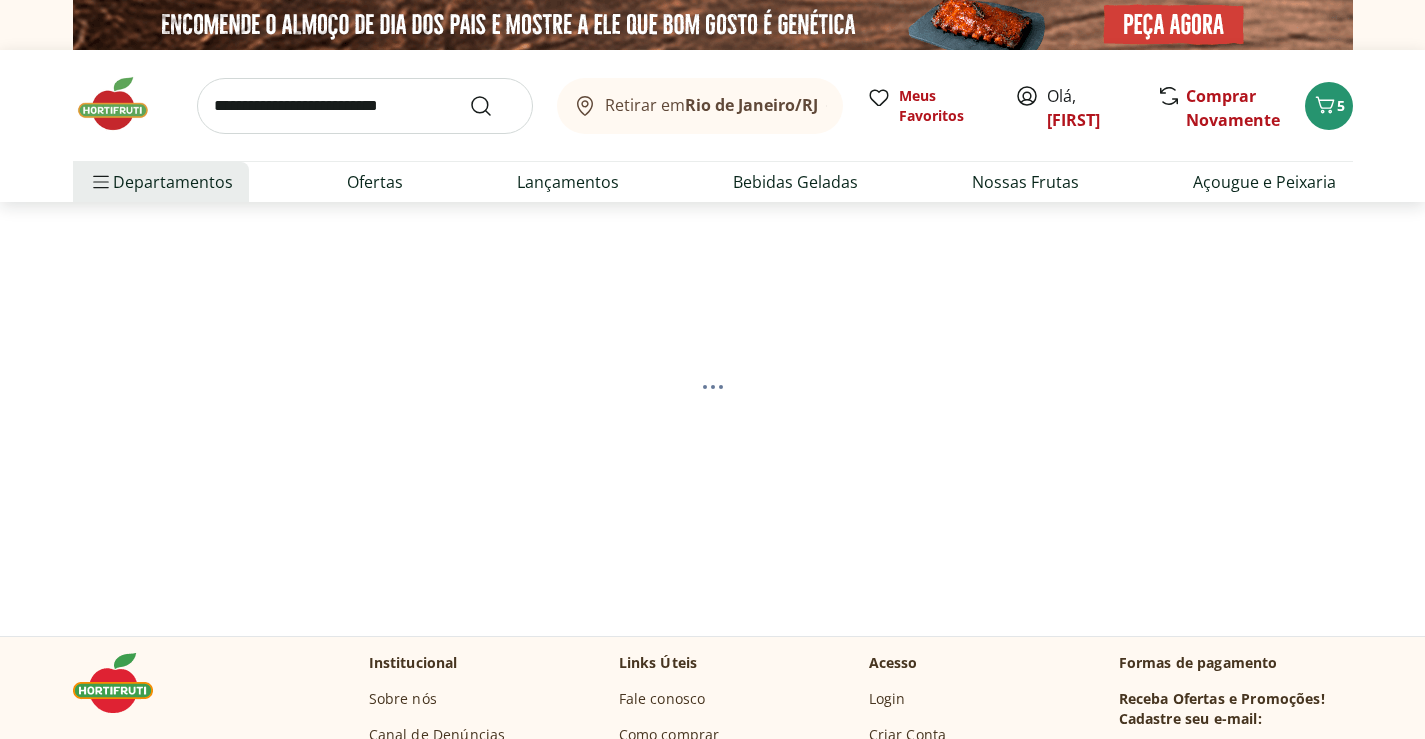 select on "**********" 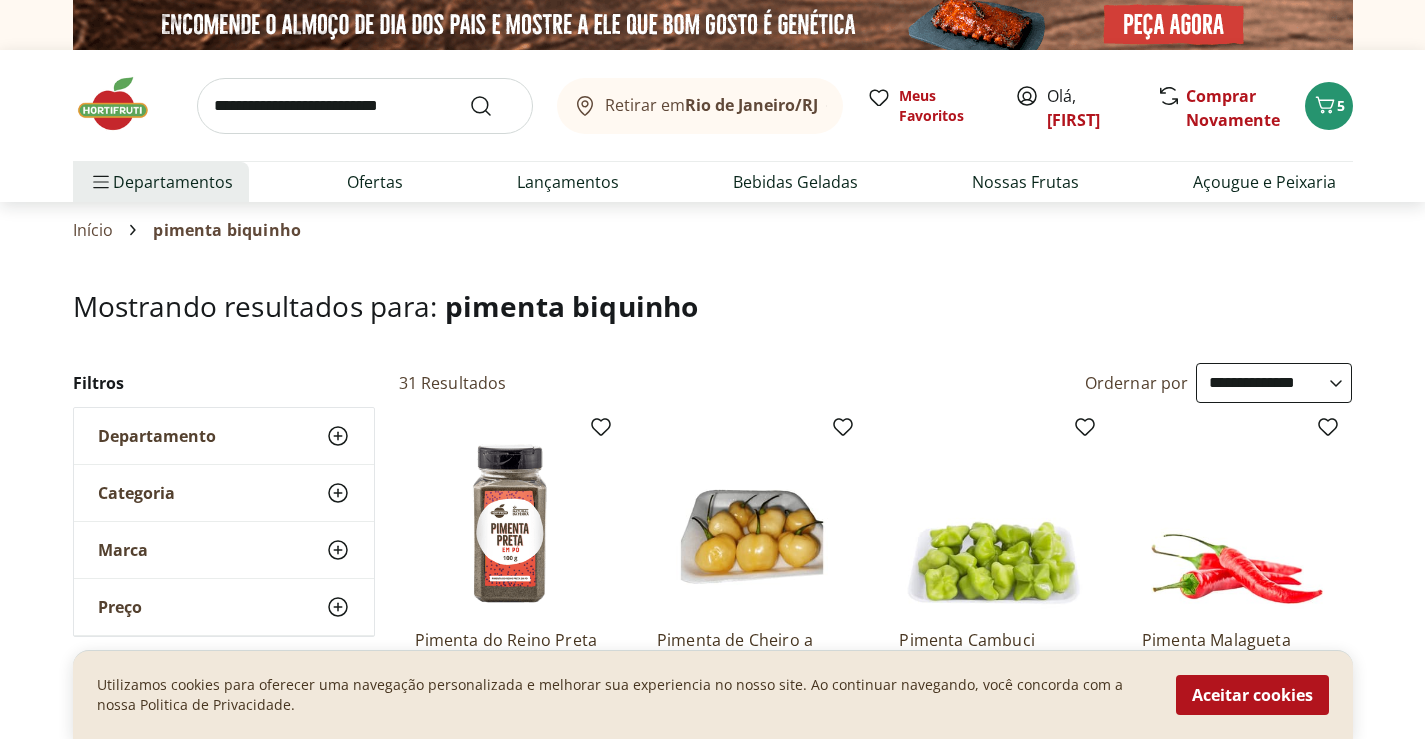 click at bounding box center [365, 106] 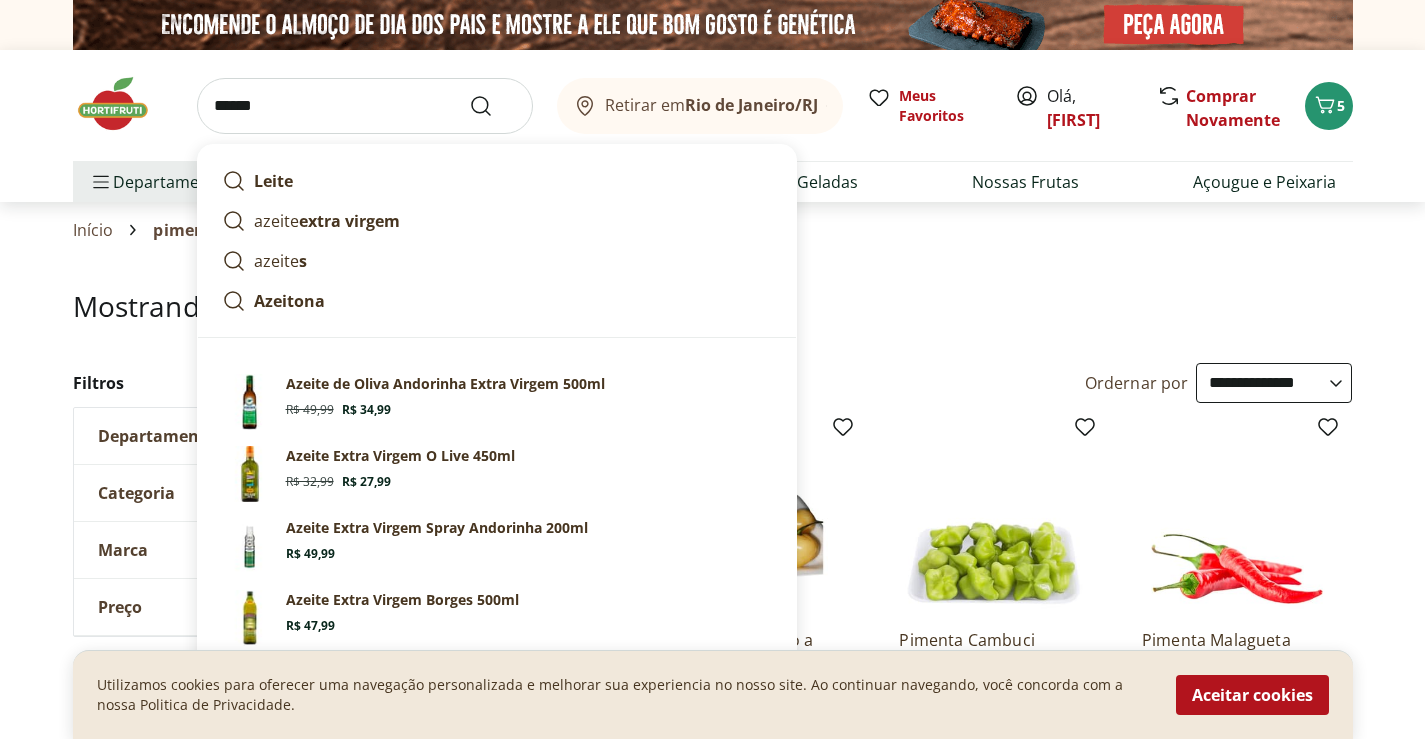 type on "******" 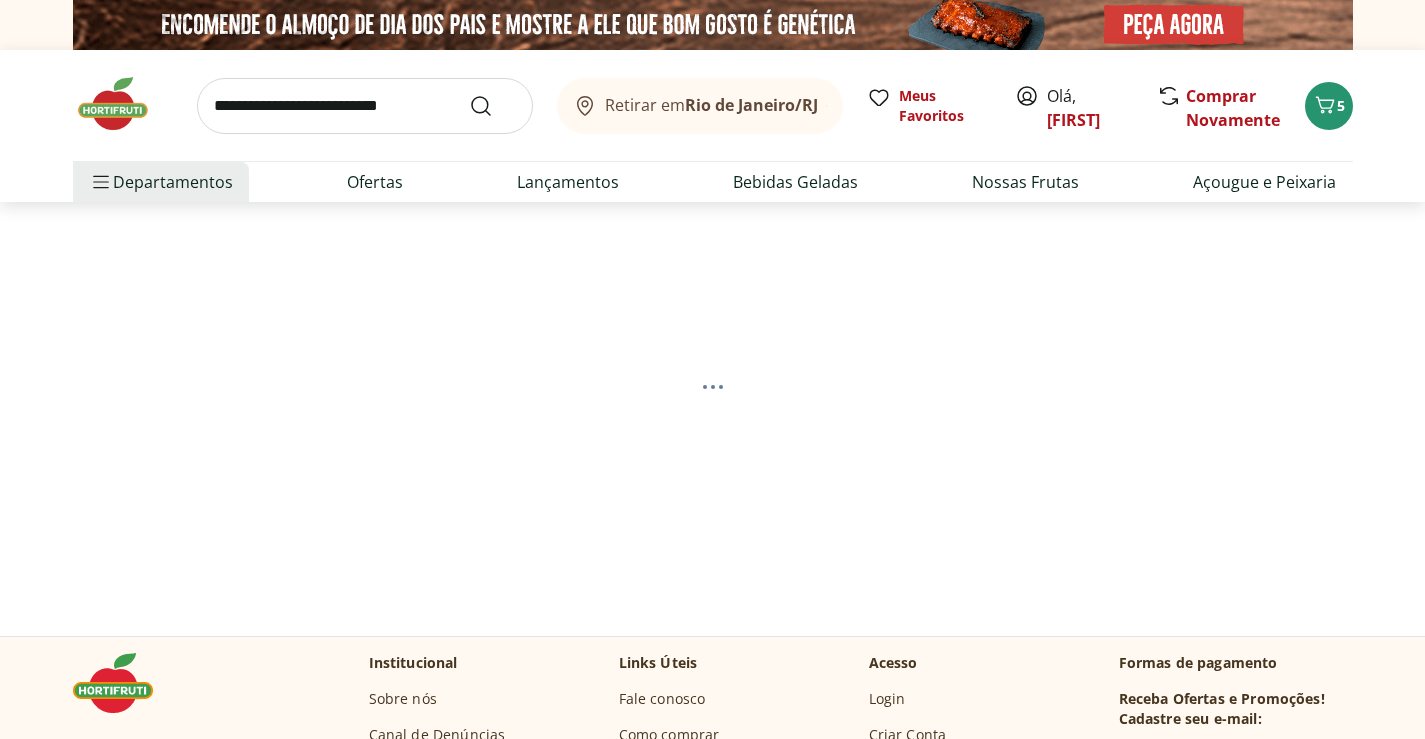 select on "**********" 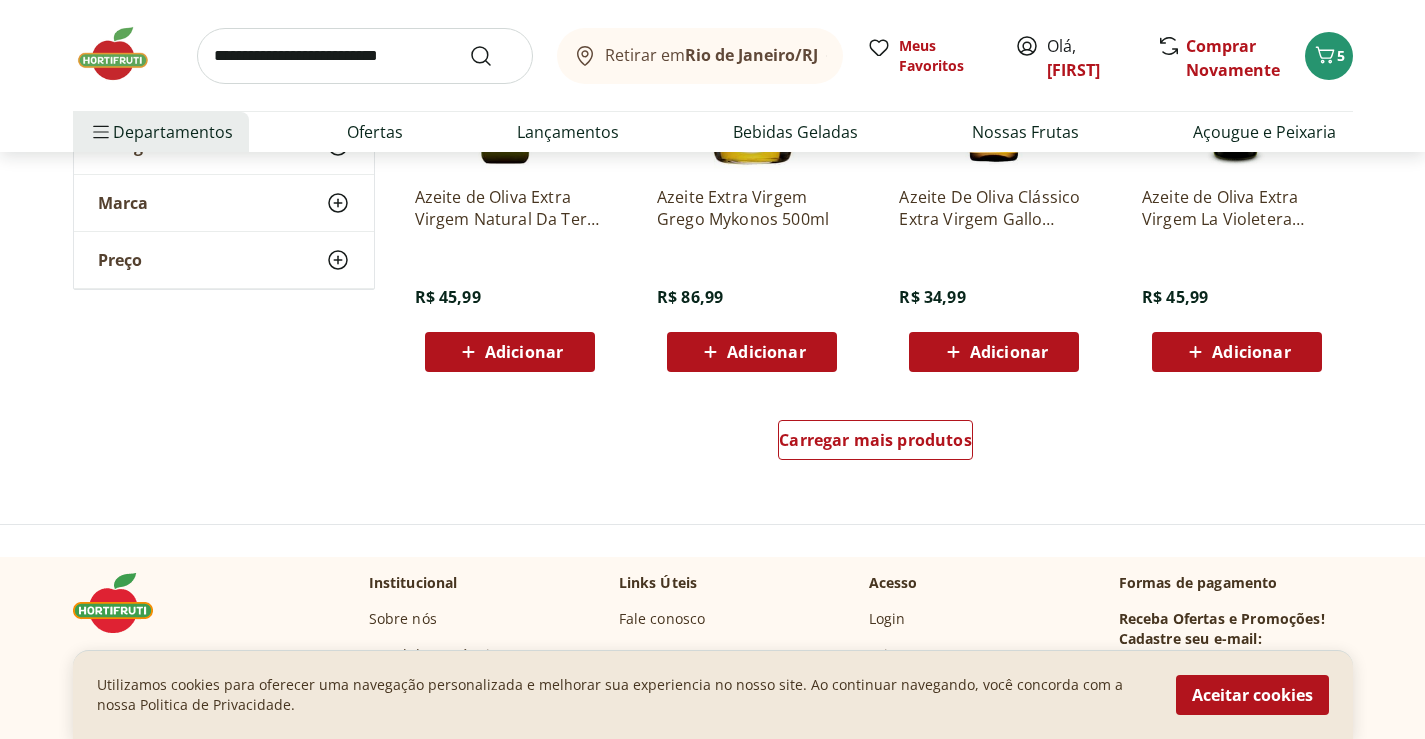 scroll, scrollTop: 1320, scrollLeft: 0, axis: vertical 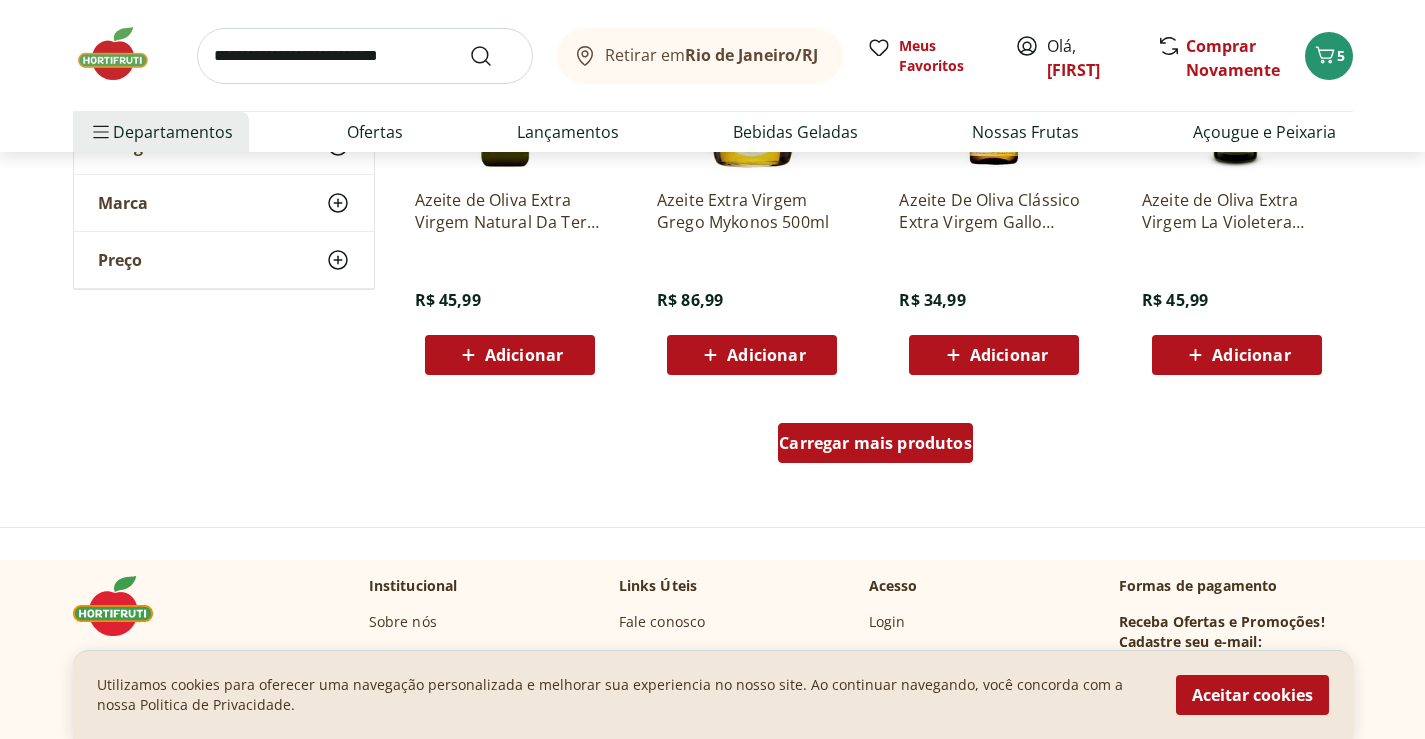 click on "Carregar mais produtos" at bounding box center (875, 443) 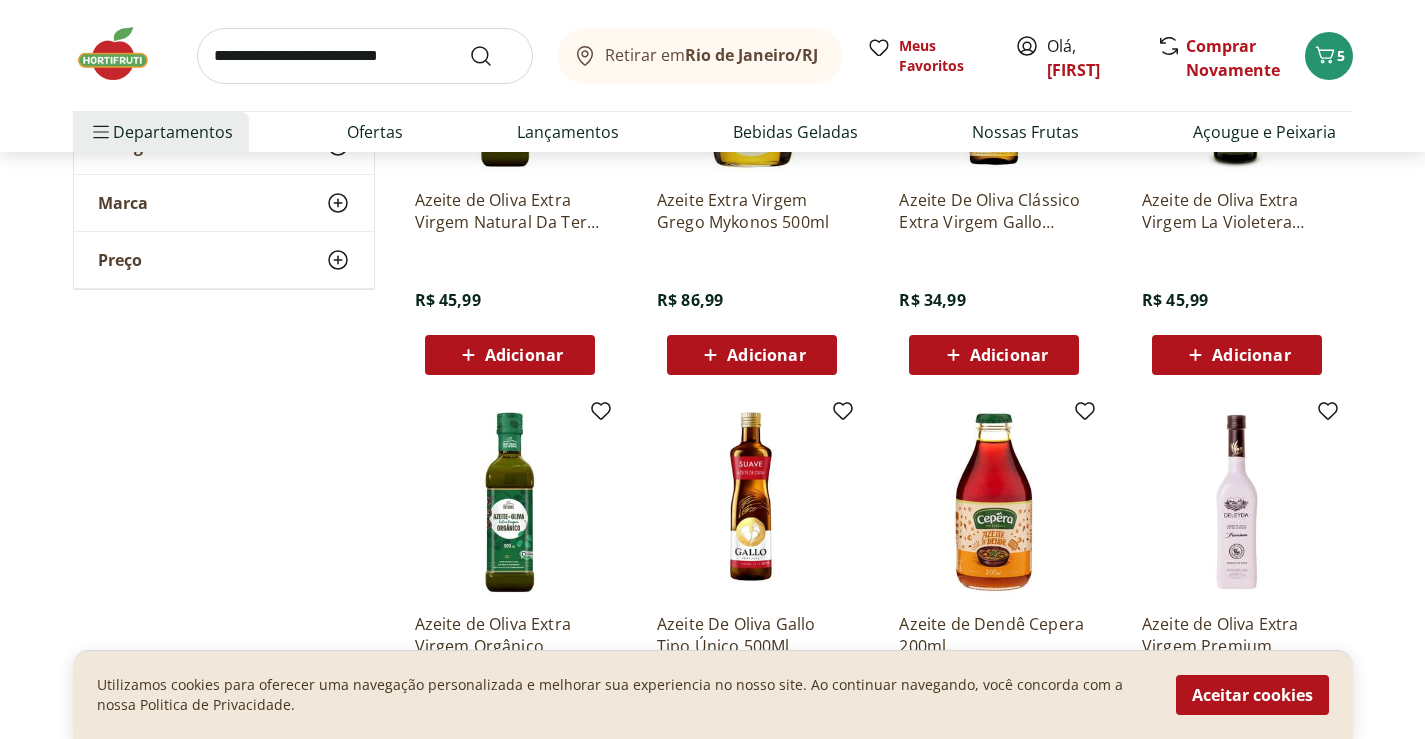 click at bounding box center [510, 502] 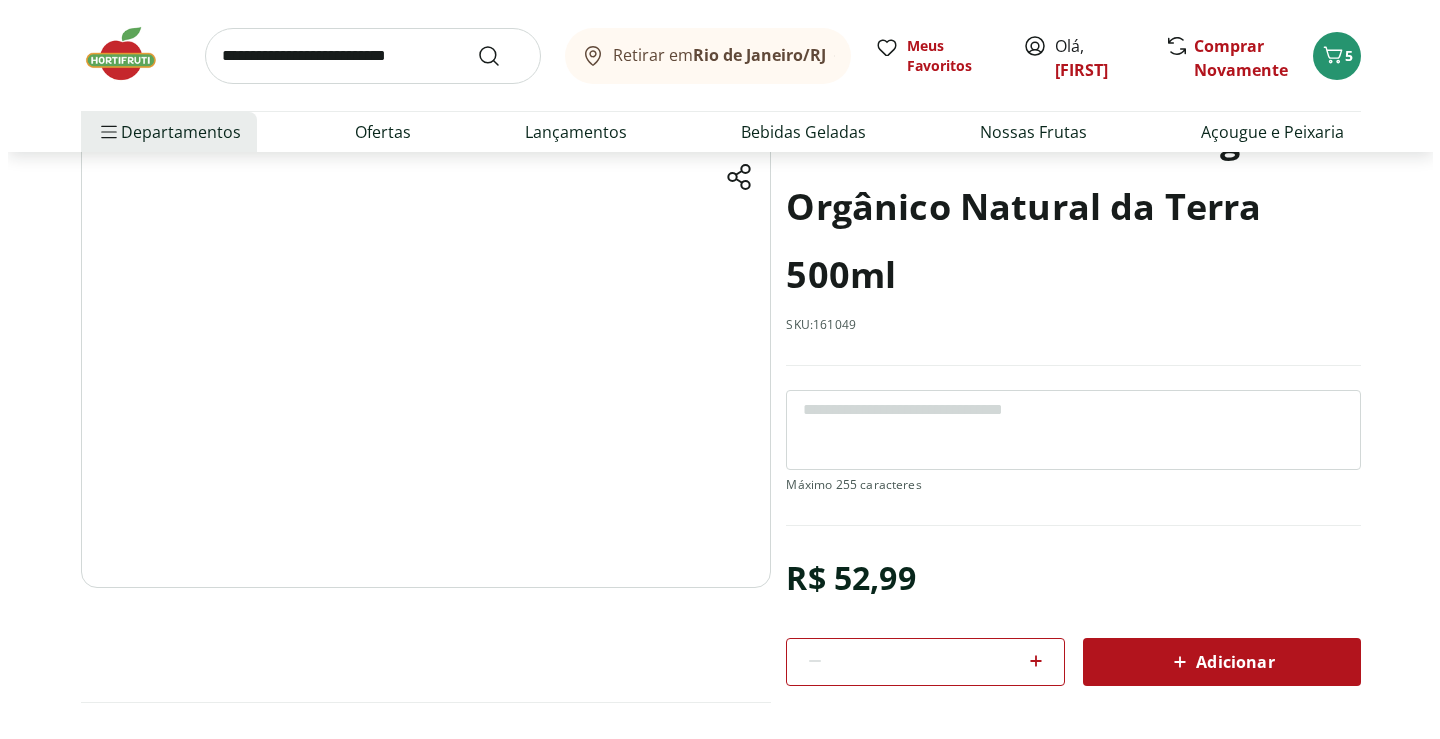 scroll, scrollTop: 160, scrollLeft: 0, axis: vertical 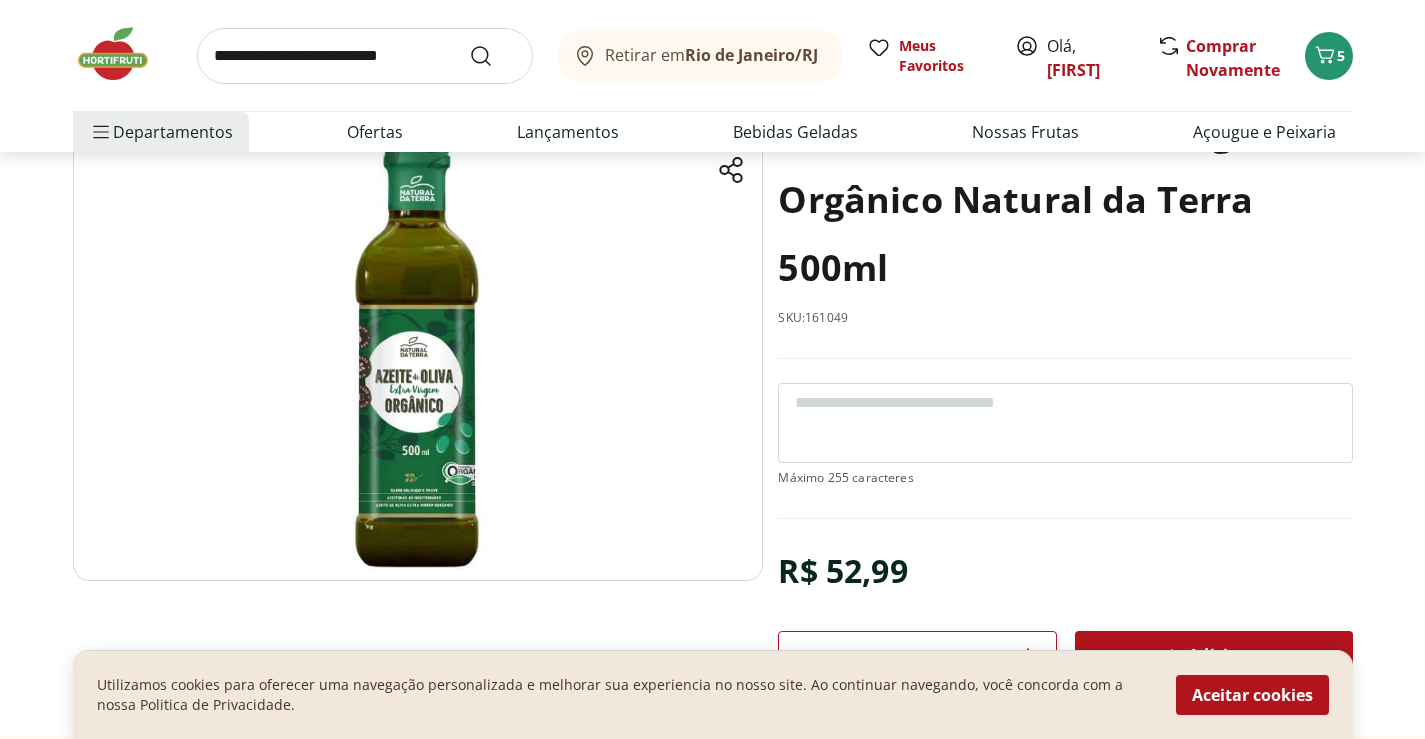 click on "Azeite de Oliva Extra Virgem Orgânico Natural da Terra 500ml SKU:  161049 R$ 52,99 * Adicionar Azeite de Oliva Extra Virgem Orgânico Natural da Terra 500ml R$ 52,99 Adicionar" at bounding box center [712, 416] 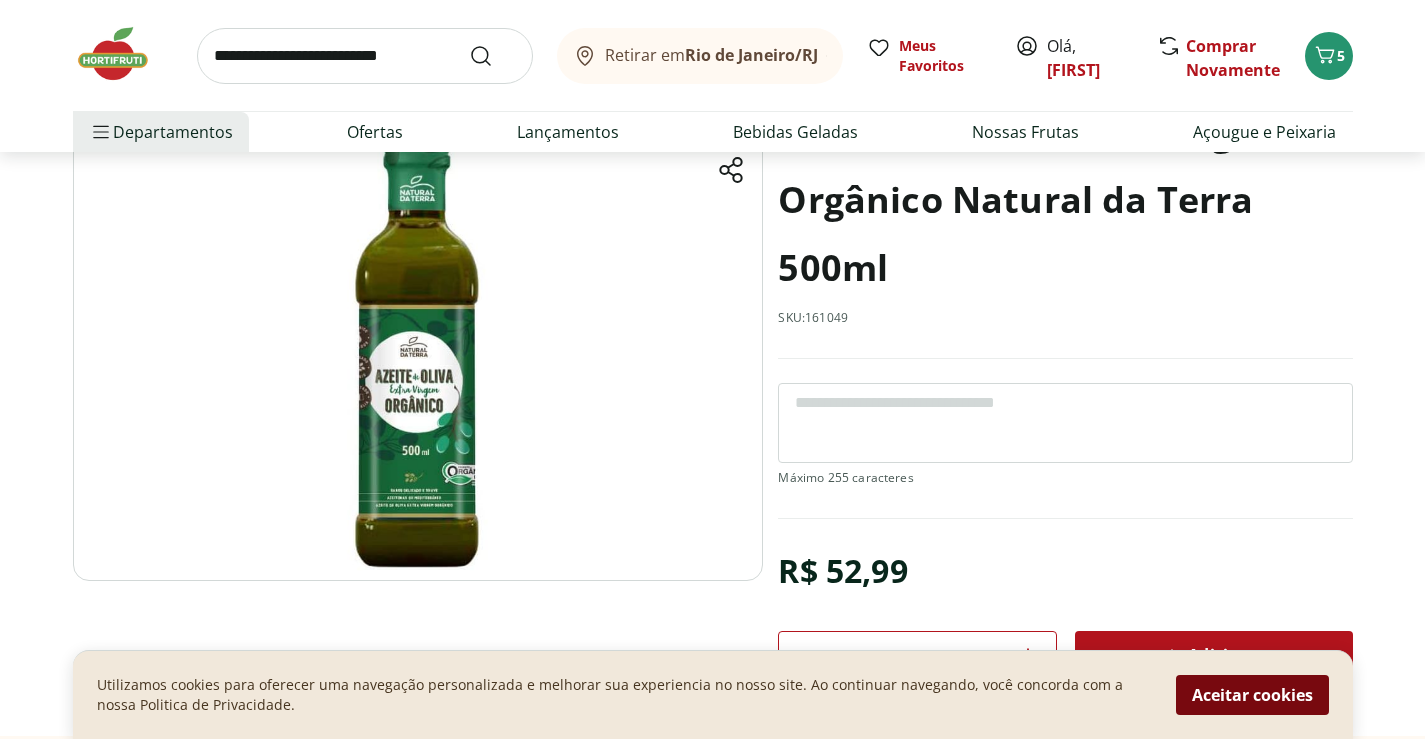 click on "Aceitar cookies" at bounding box center (1252, 695) 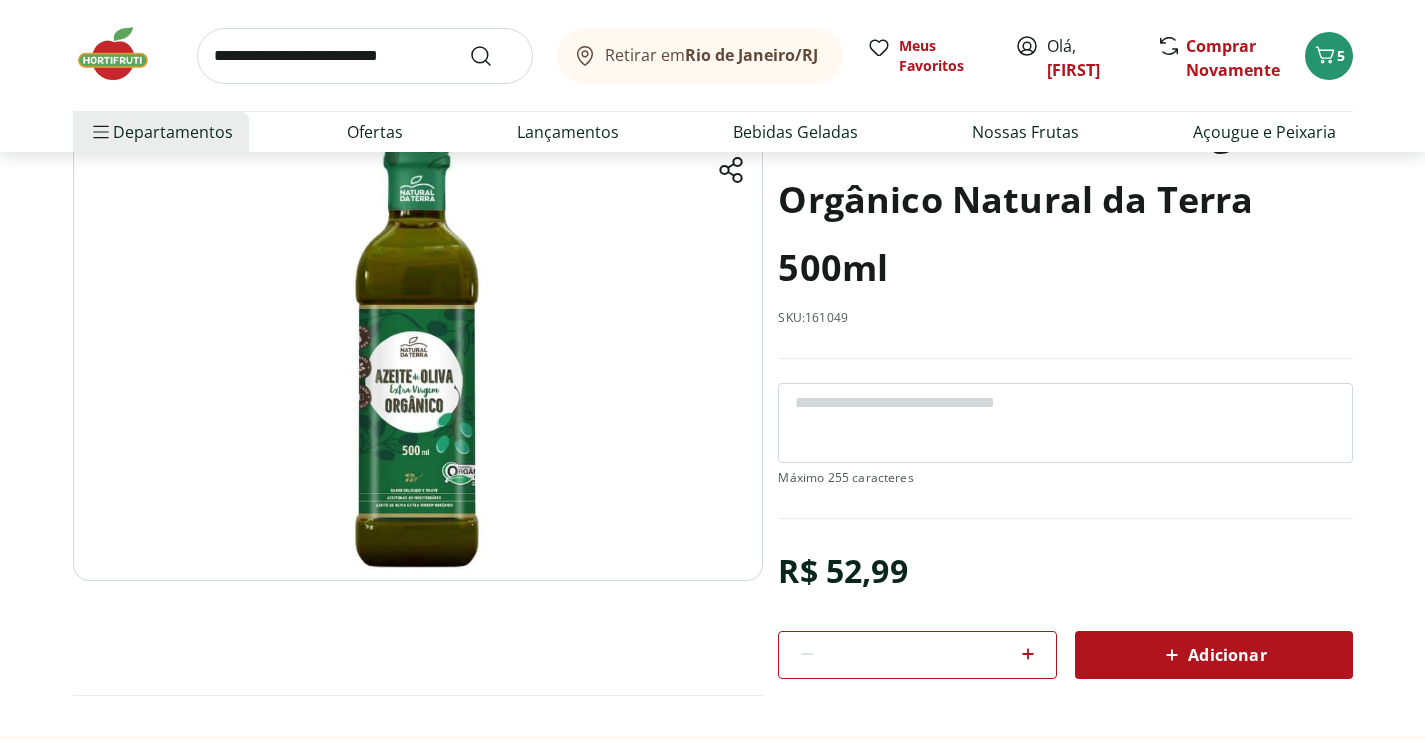 click on "Adicionar" at bounding box center (1213, 655) 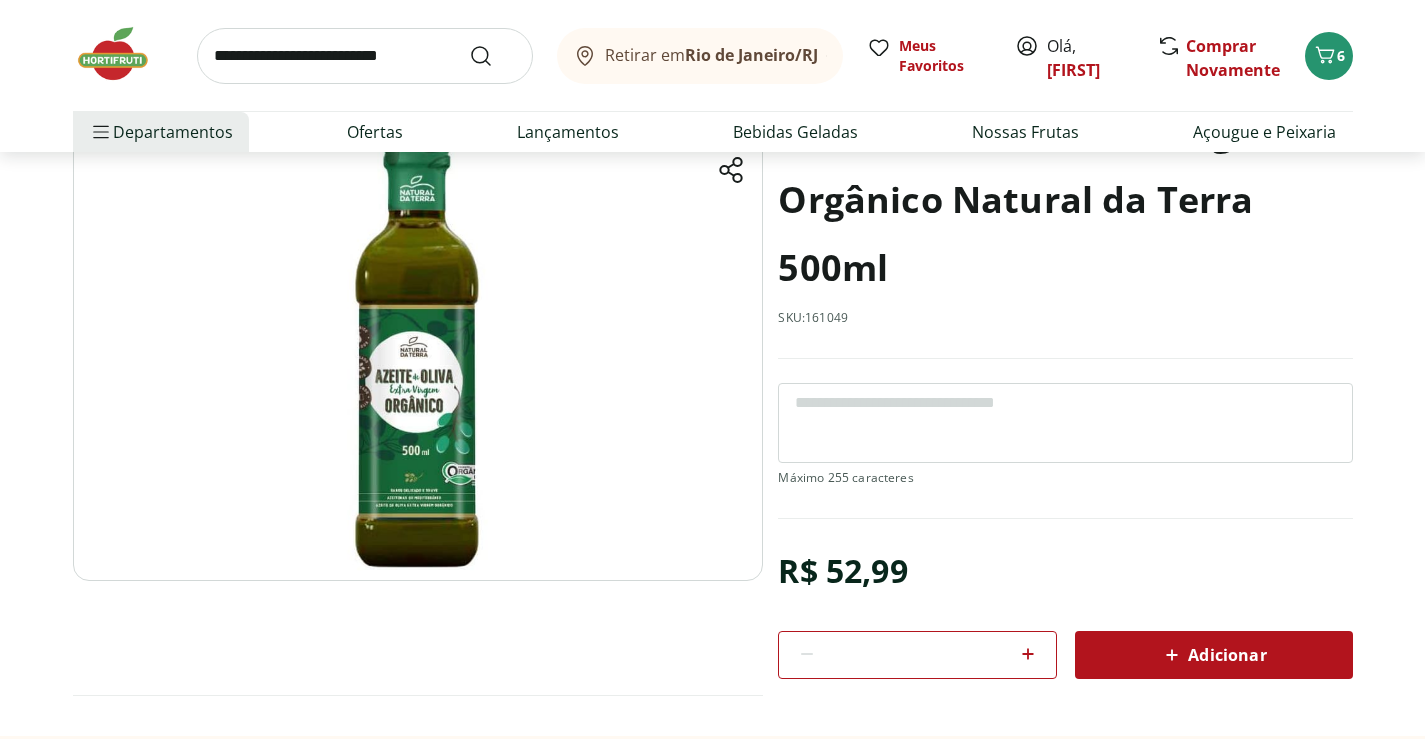 click at bounding box center (365, 56) 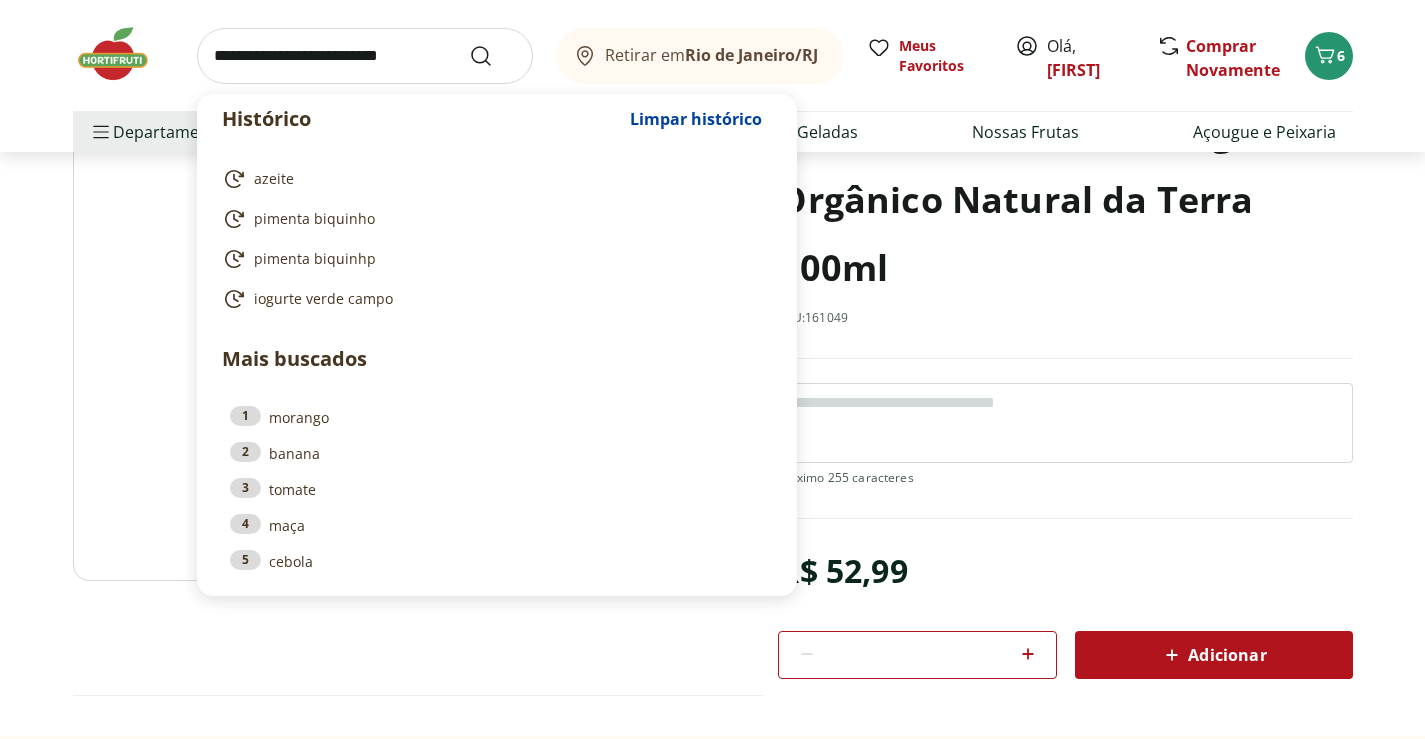 click at bounding box center (365, 56) 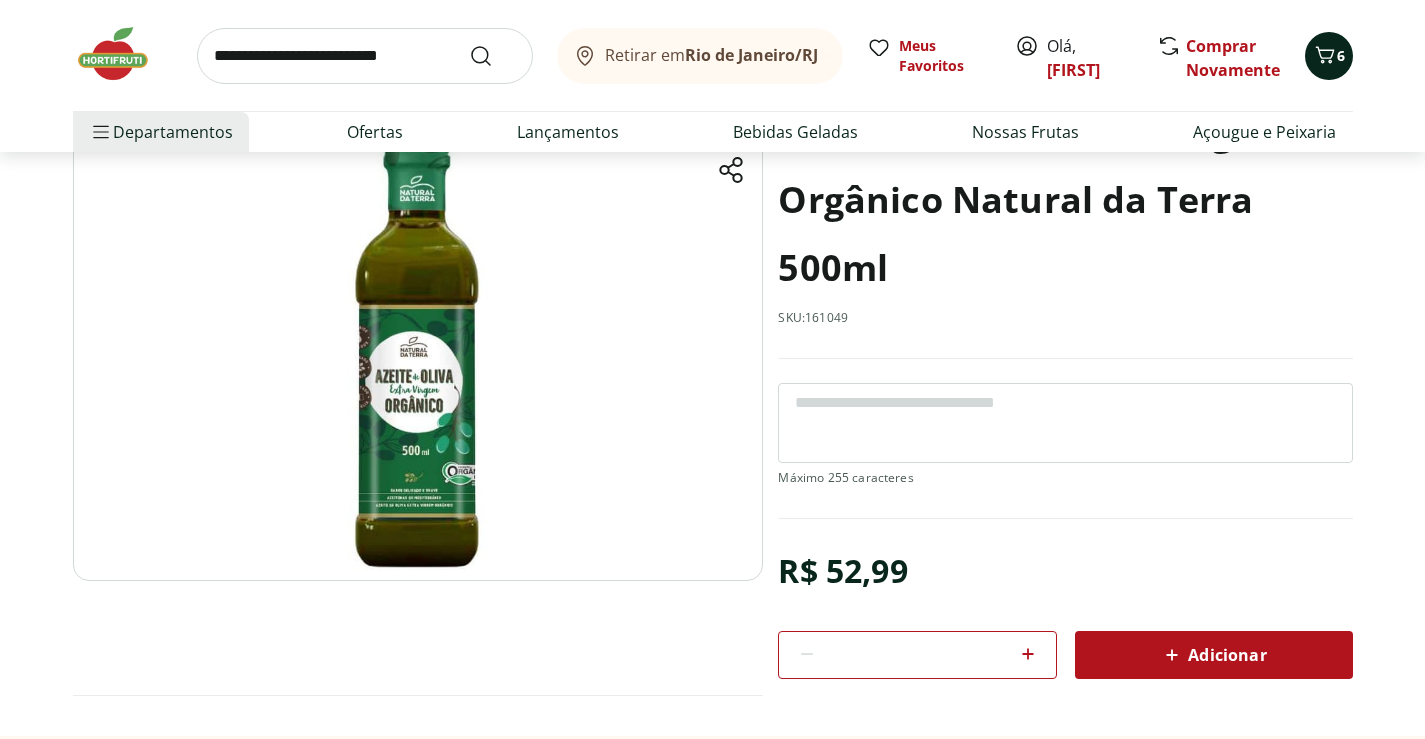 click on "6" at bounding box center (1341, 55) 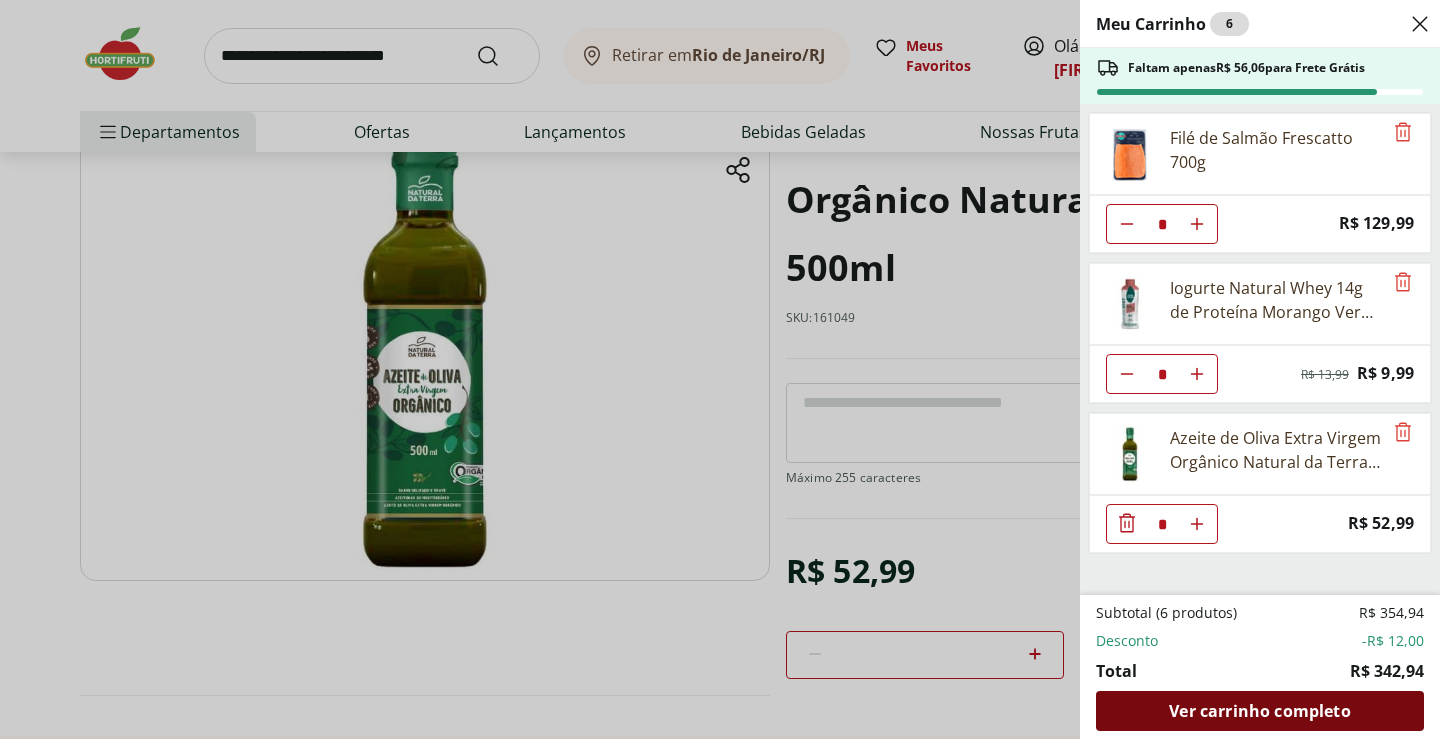 click on "Ver carrinho completo" at bounding box center (1259, 711) 